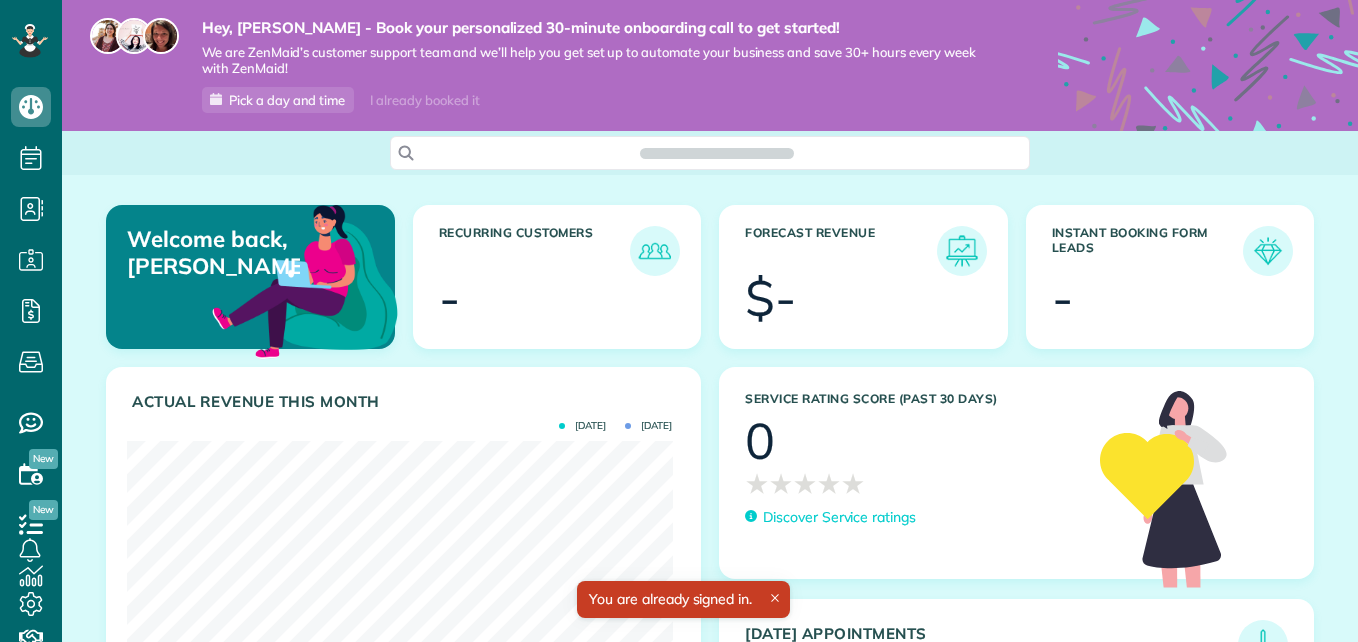 scroll, scrollTop: 0, scrollLeft: 0, axis: both 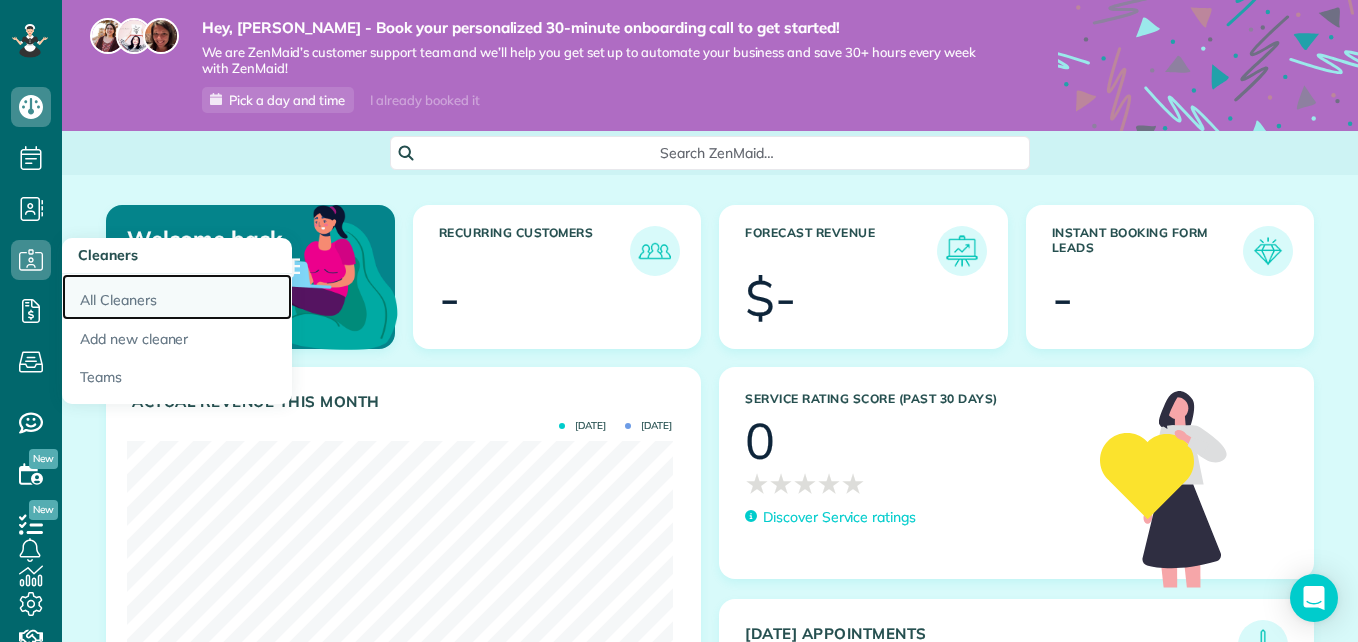 click on "All Cleaners" at bounding box center (177, 297) 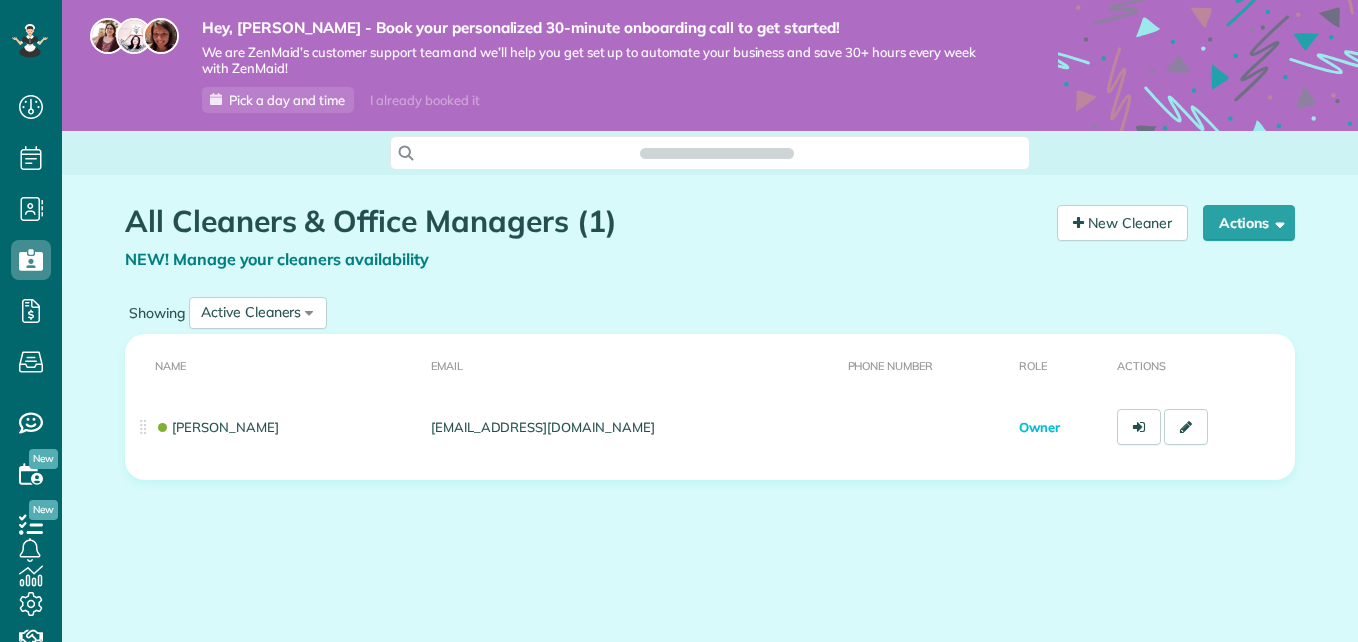 scroll, scrollTop: 0, scrollLeft: 0, axis: both 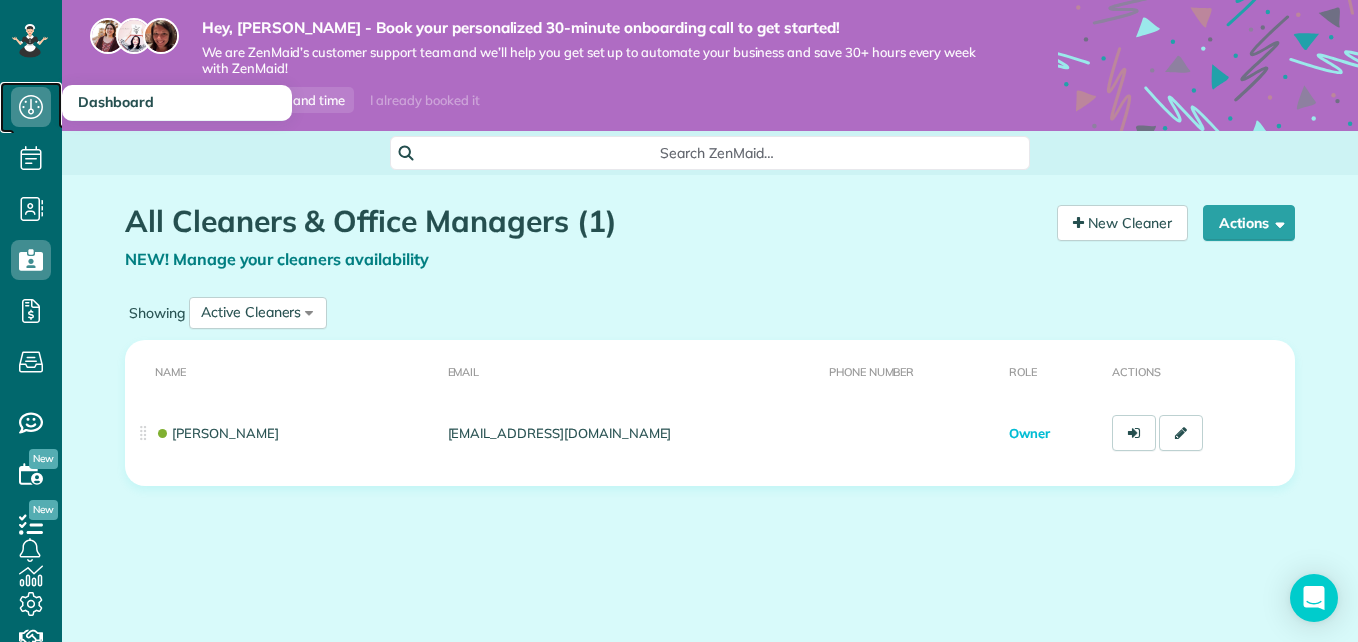 click 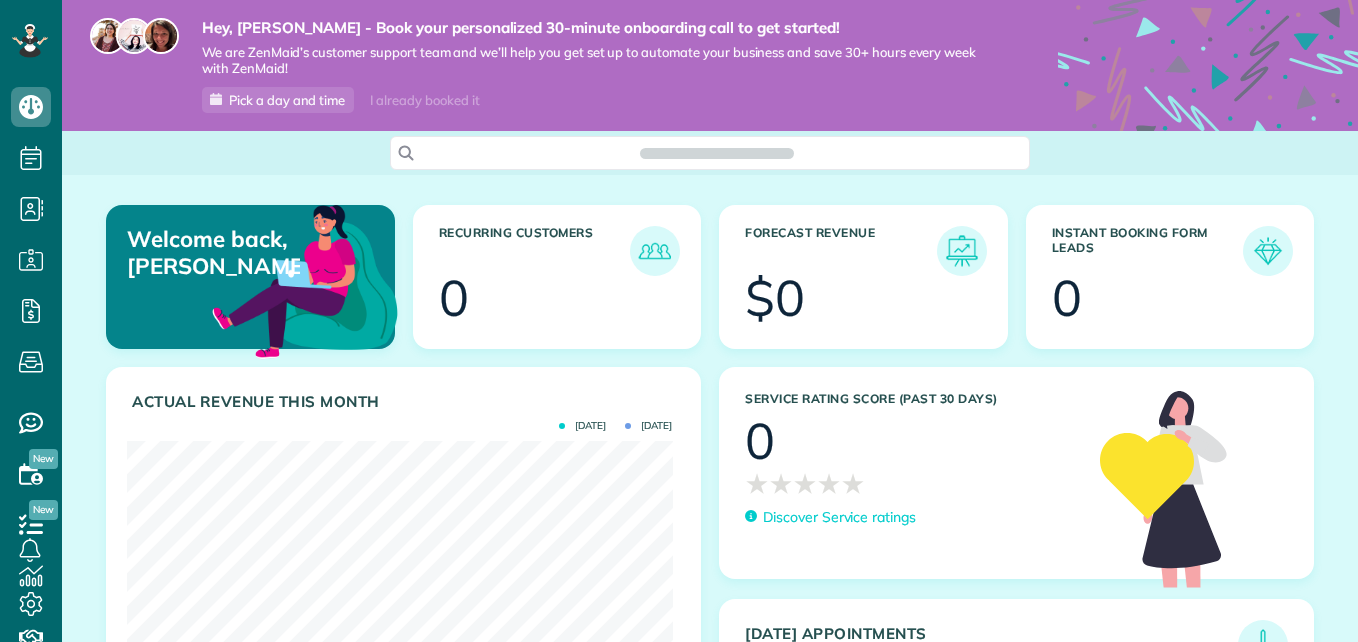 scroll, scrollTop: 0, scrollLeft: 0, axis: both 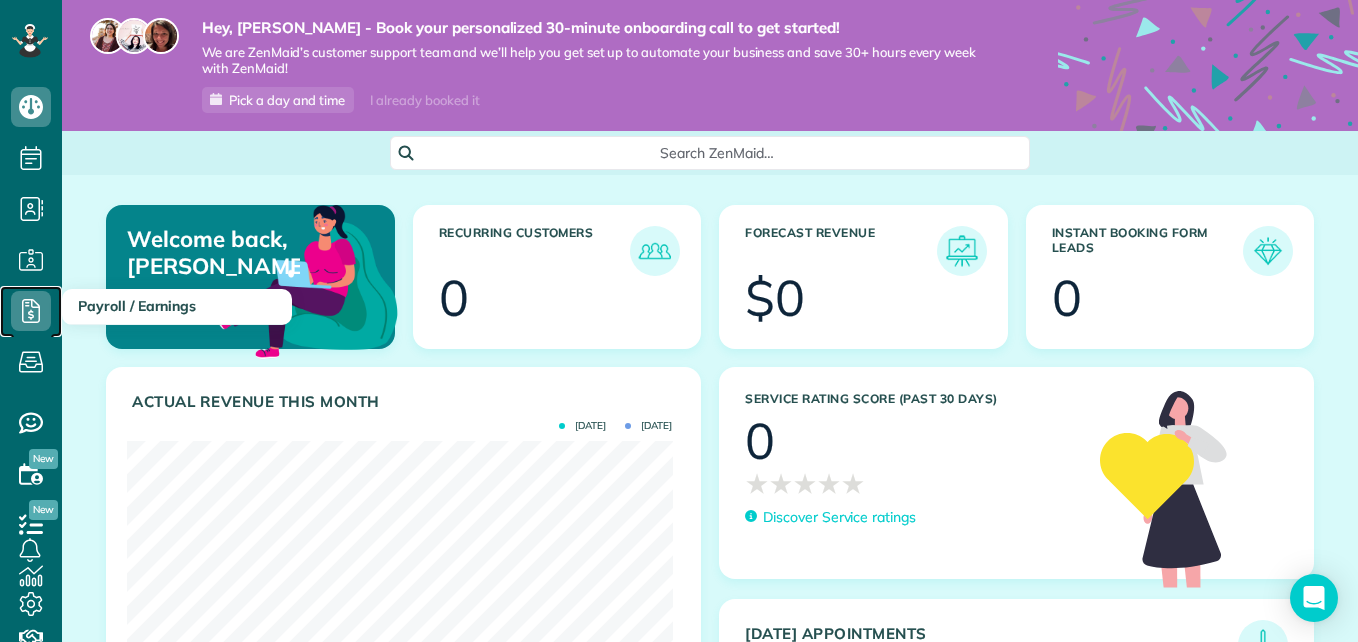 click 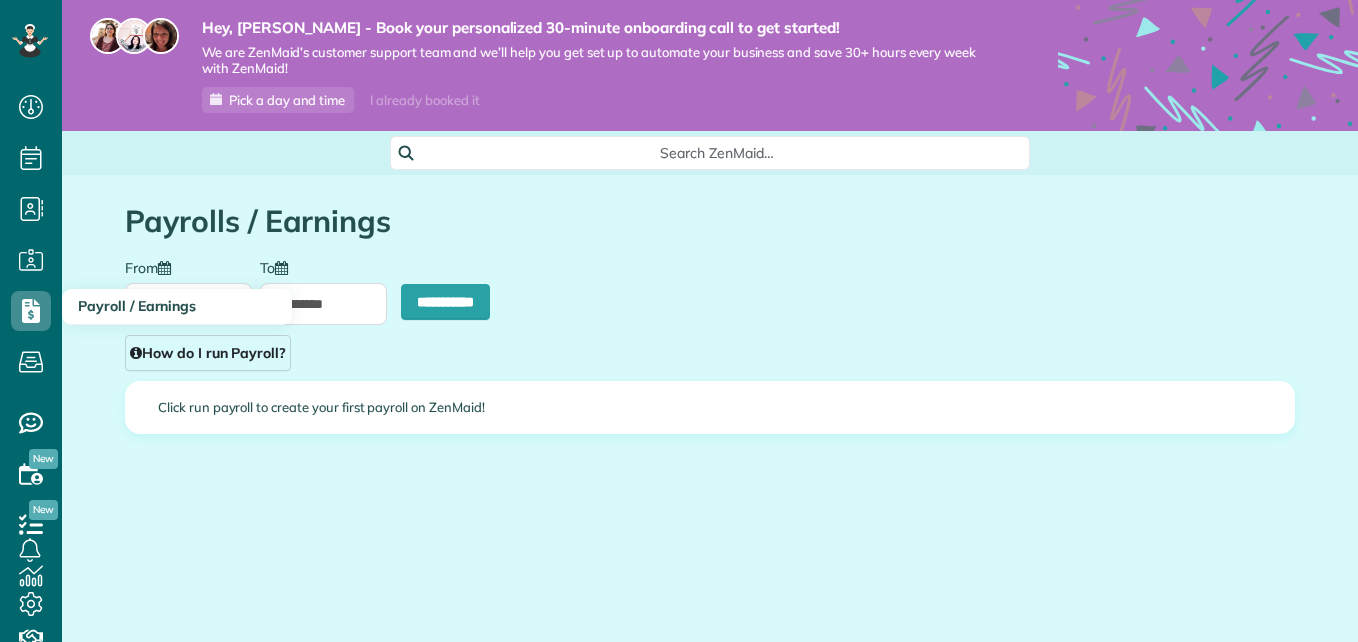 scroll, scrollTop: 0, scrollLeft: 0, axis: both 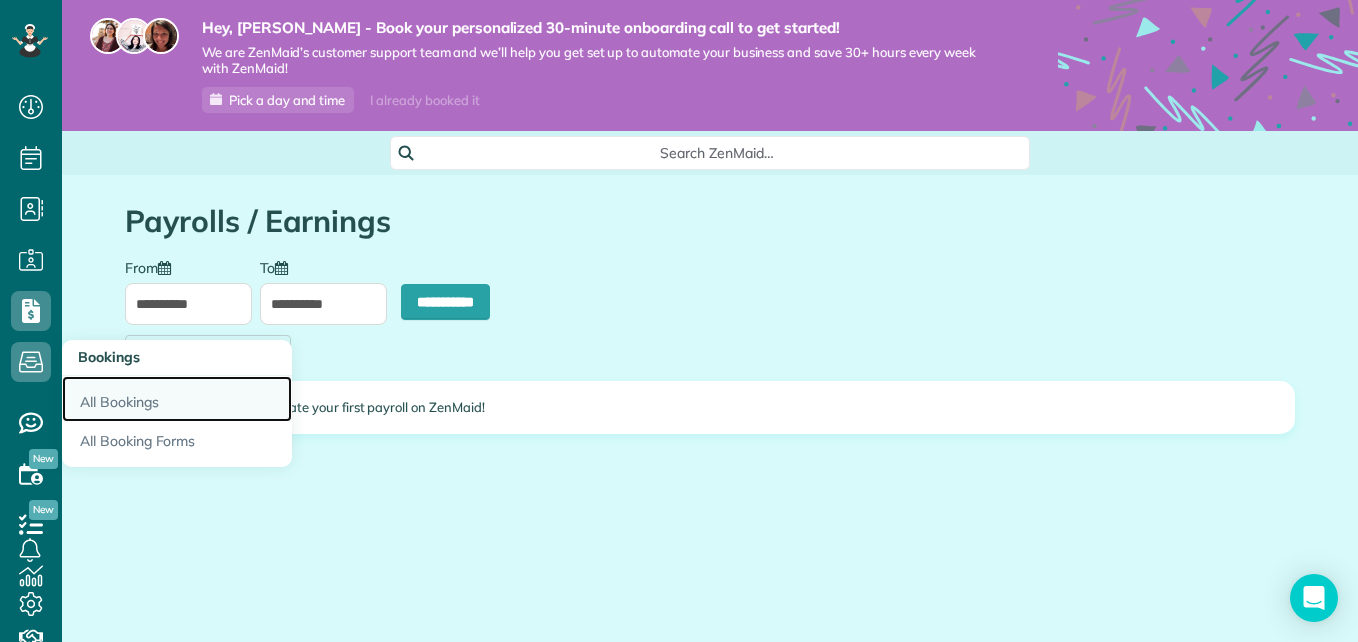 click on "All Bookings" at bounding box center [177, 399] 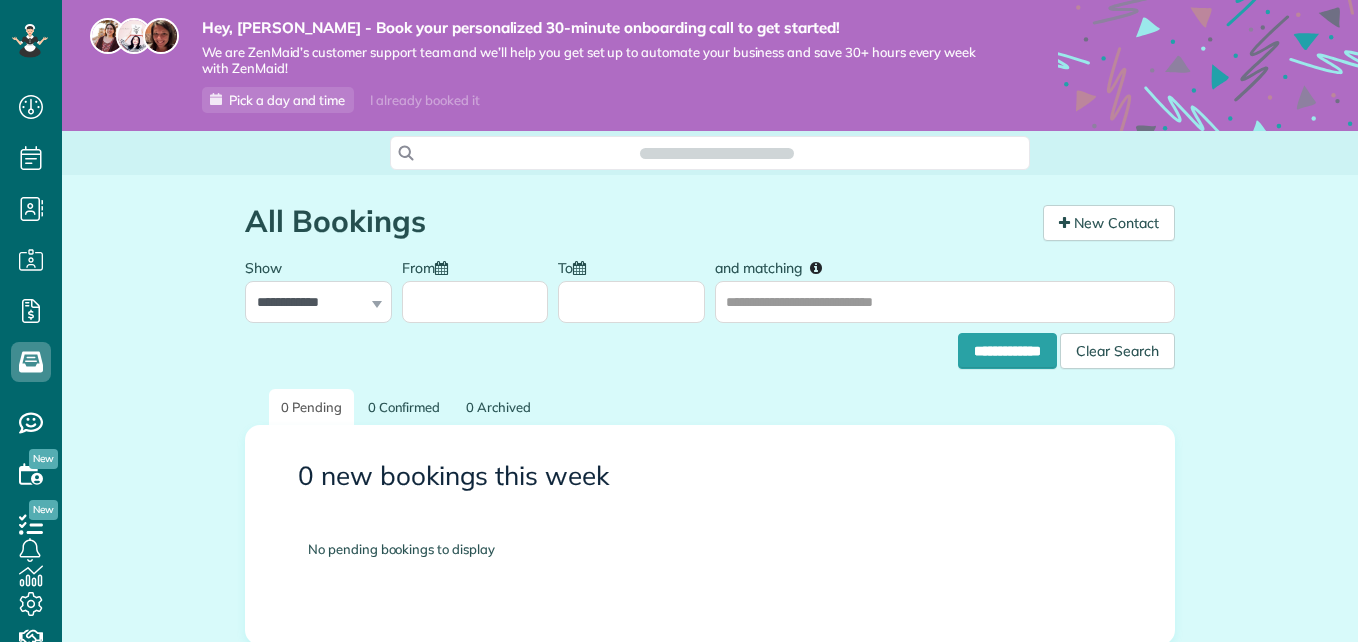scroll, scrollTop: 0, scrollLeft: 0, axis: both 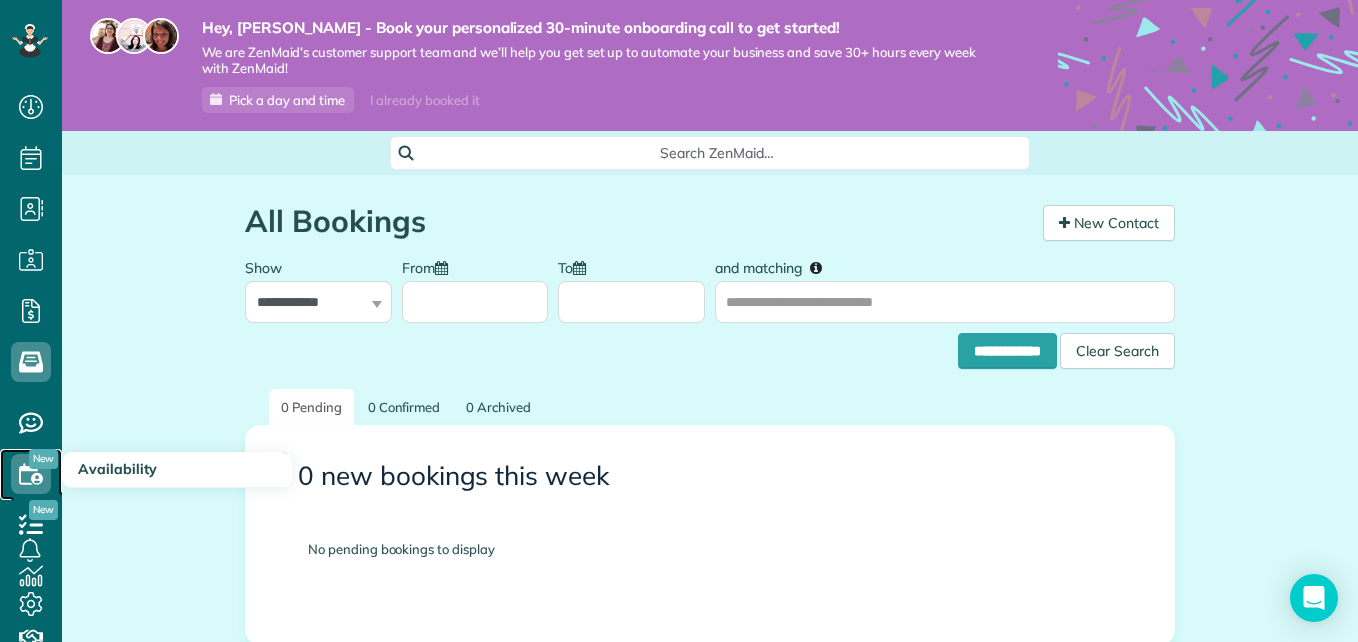 click 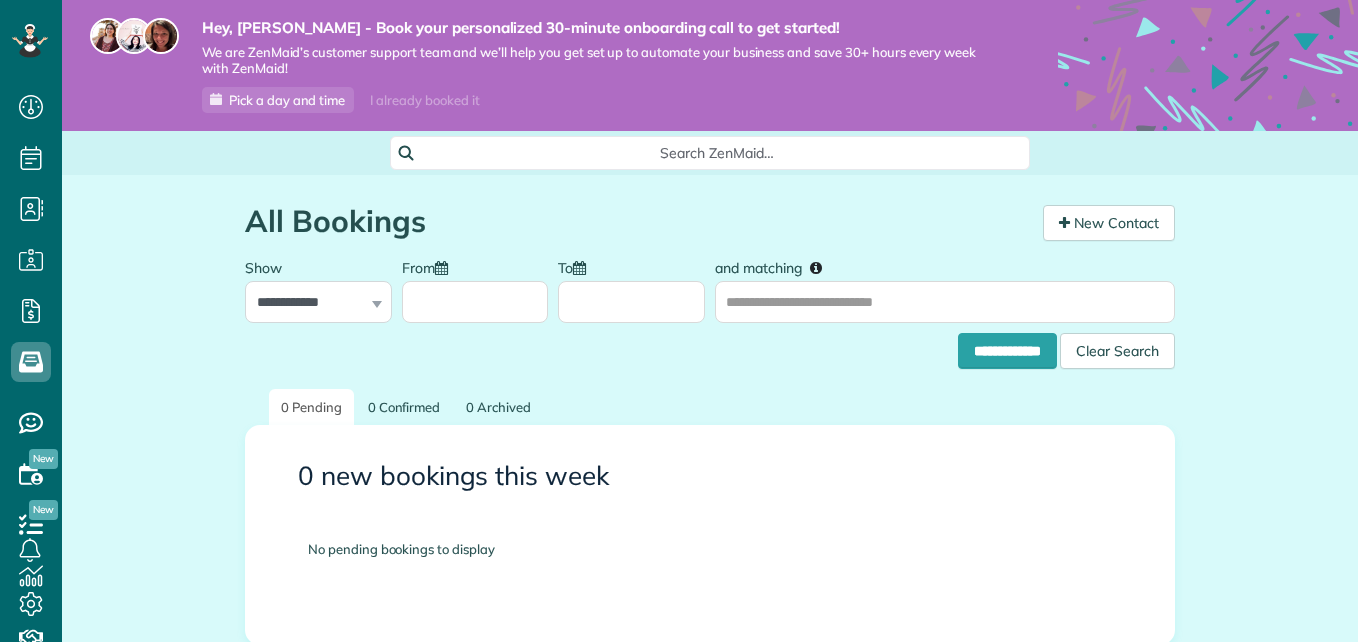 scroll, scrollTop: 0, scrollLeft: 0, axis: both 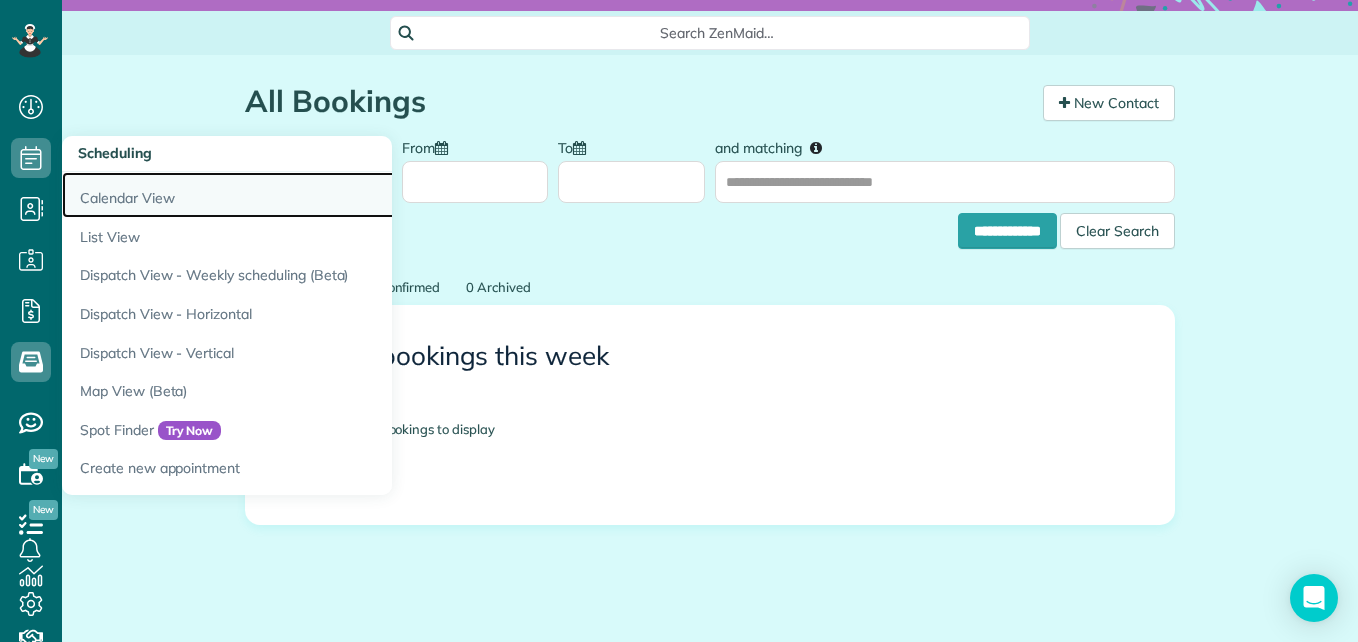 click on "Calendar View" at bounding box center [312, 195] 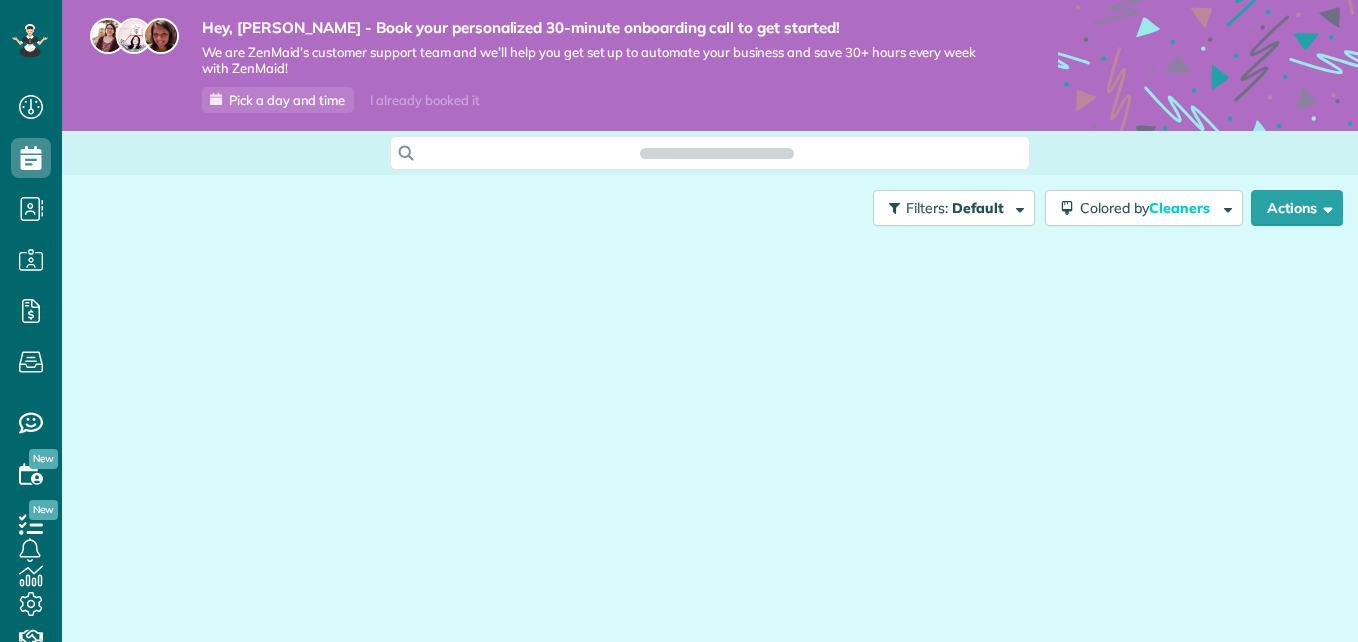 scroll, scrollTop: 0, scrollLeft: 0, axis: both 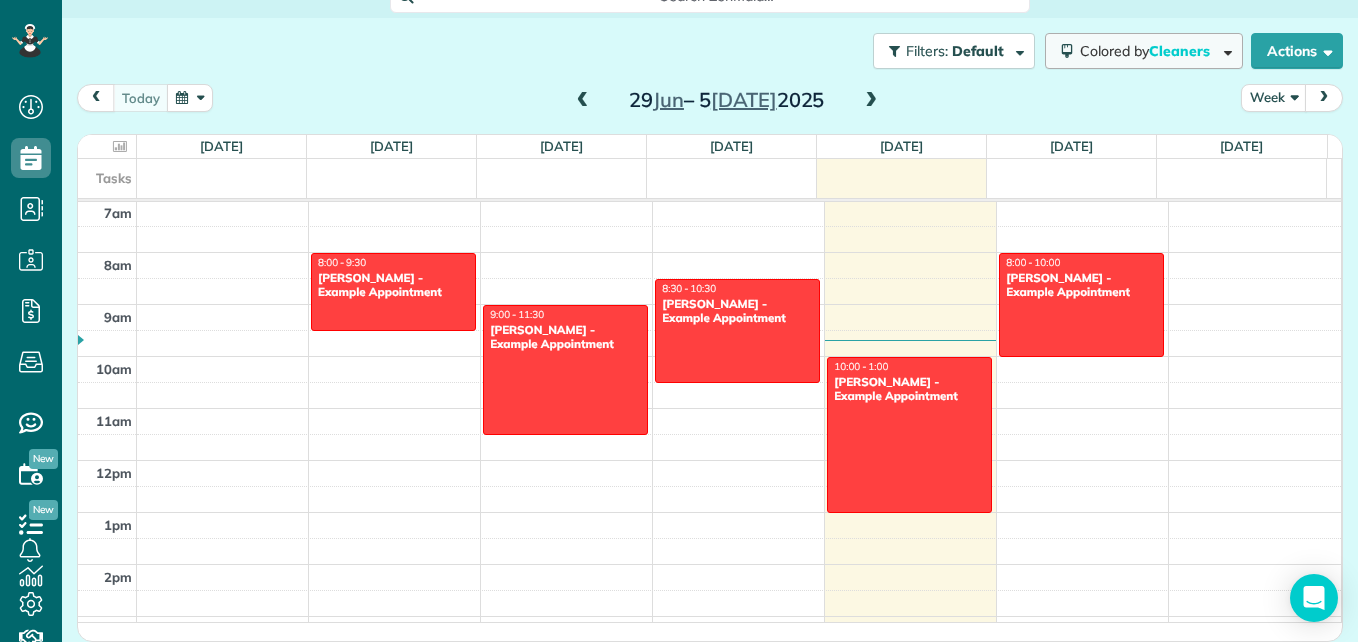 click on "Cleaners" at bounding box center [1181, 51] 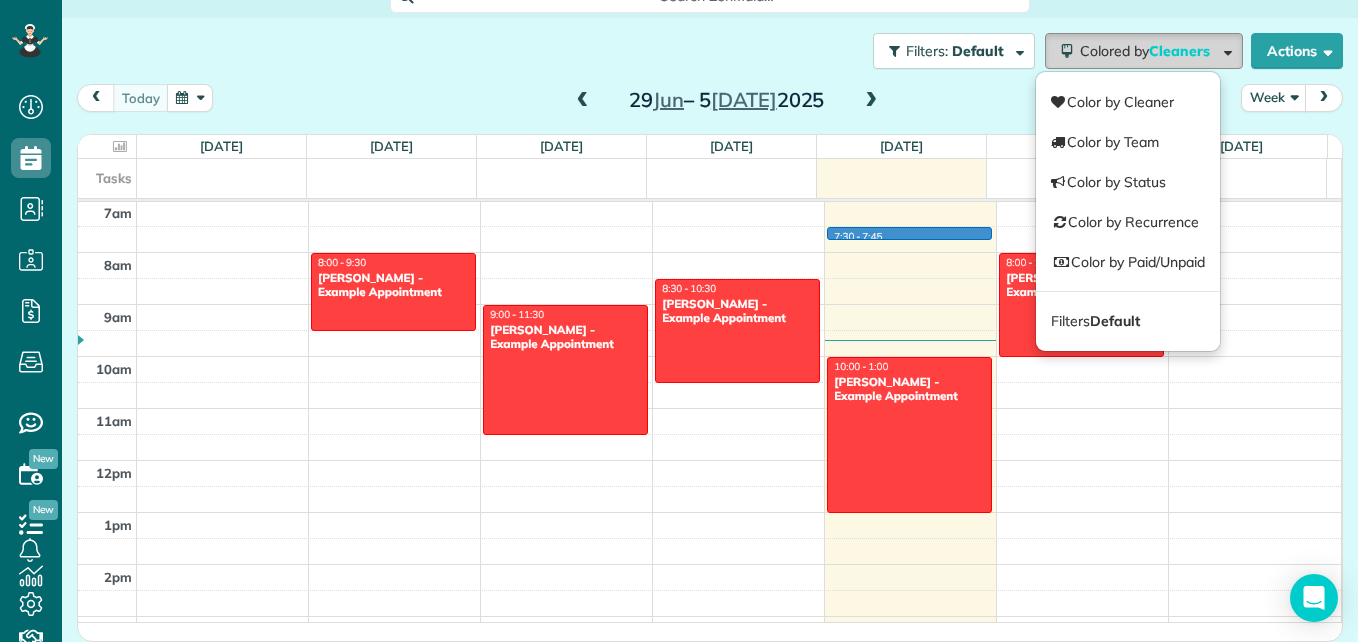 click on "12am 1am 2am 3am 4am 5am 6am 7am 8am 9am 10am 11am 12pm 1pm 2pm 3pm 4pm 5pm 6pm 7pm 8pm 9pm 10pm 11pm 8:00 - 9:30 Debbie Sardone - Example Appointment 1234 Wilshire Boulevard Los Angeles, CA 90017 9:00 - 11:30 Carolyn Arellano - Example Appointment 8970 Bolsa Avenue Westminster, CA 92683 8:30 - 10:30 Sharon Tinberg - Example Appointment 6375 West Charleston Boulevard Las Vegas, NV 89146 7:30 - 7:45 10:00 - 1:00 Amar Ghose - Example Appointment 673 Park Boulevard Palo Alto, CA 94306 8:00 - 10:00 Chris Schwab - Example Appointment 8920 Wilshire Boulevard Beverly Hills, CA 90211" at bounding box center (709, 460) 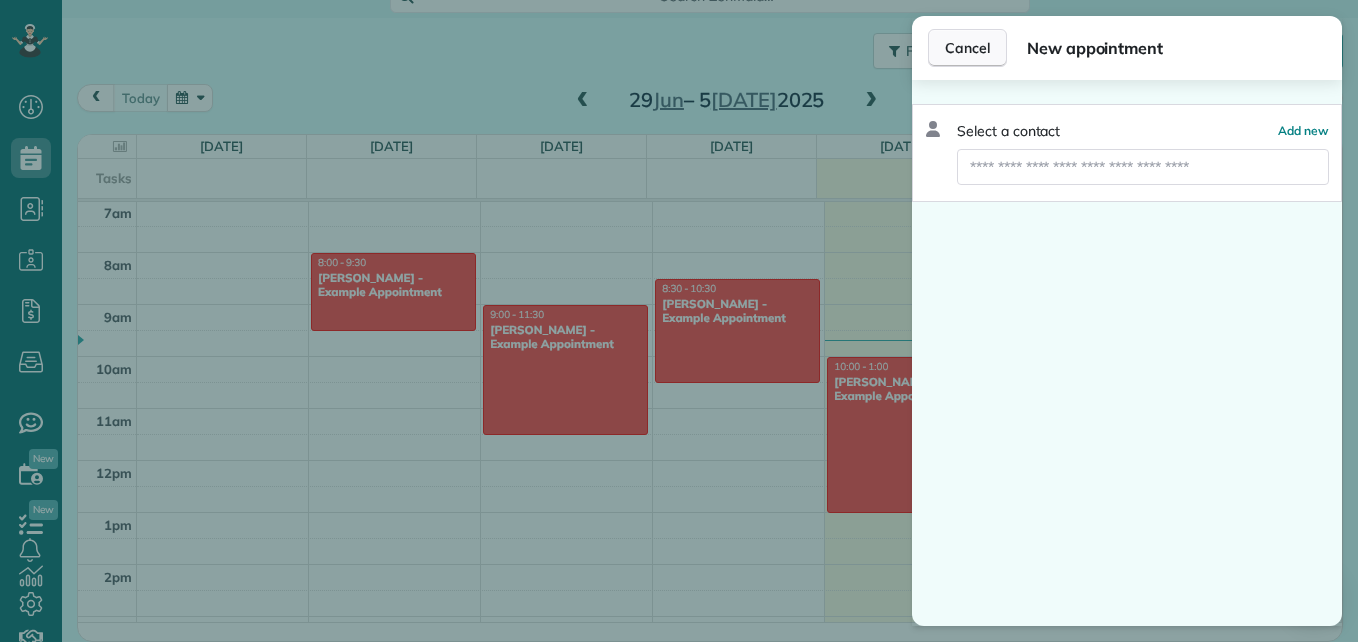 click on "Cancel" at bounding box center [967, 48] 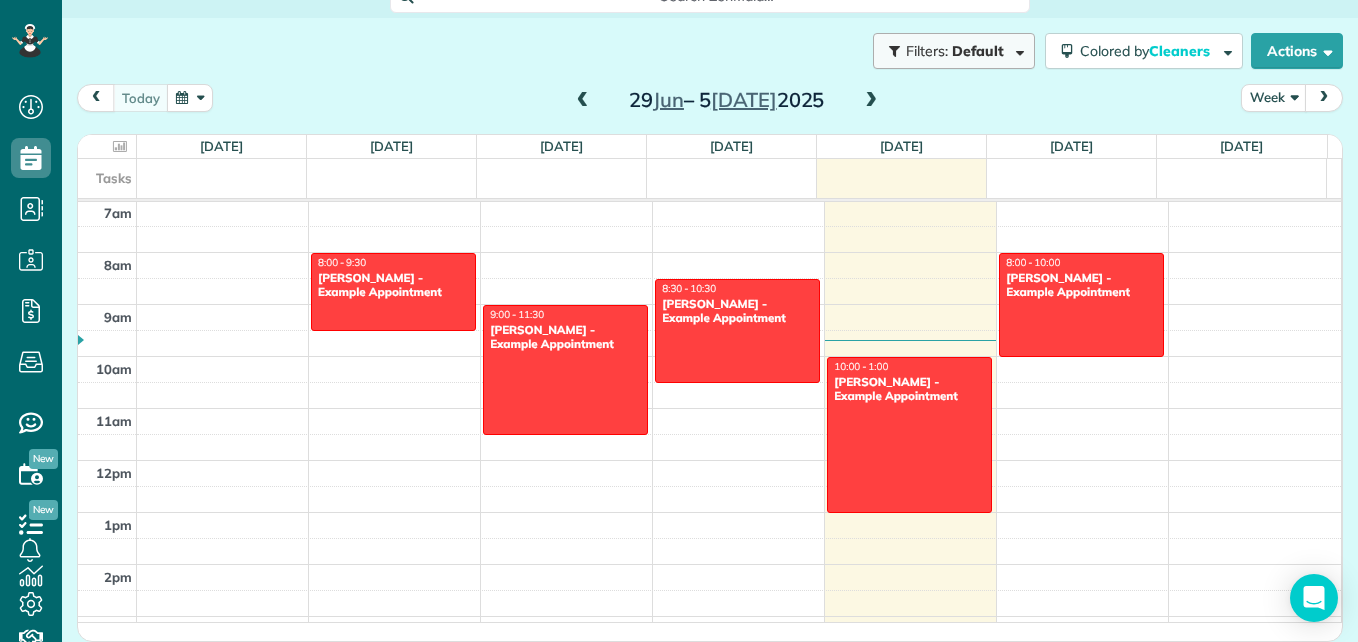 click on "Default" at bounding box center [978, 51] 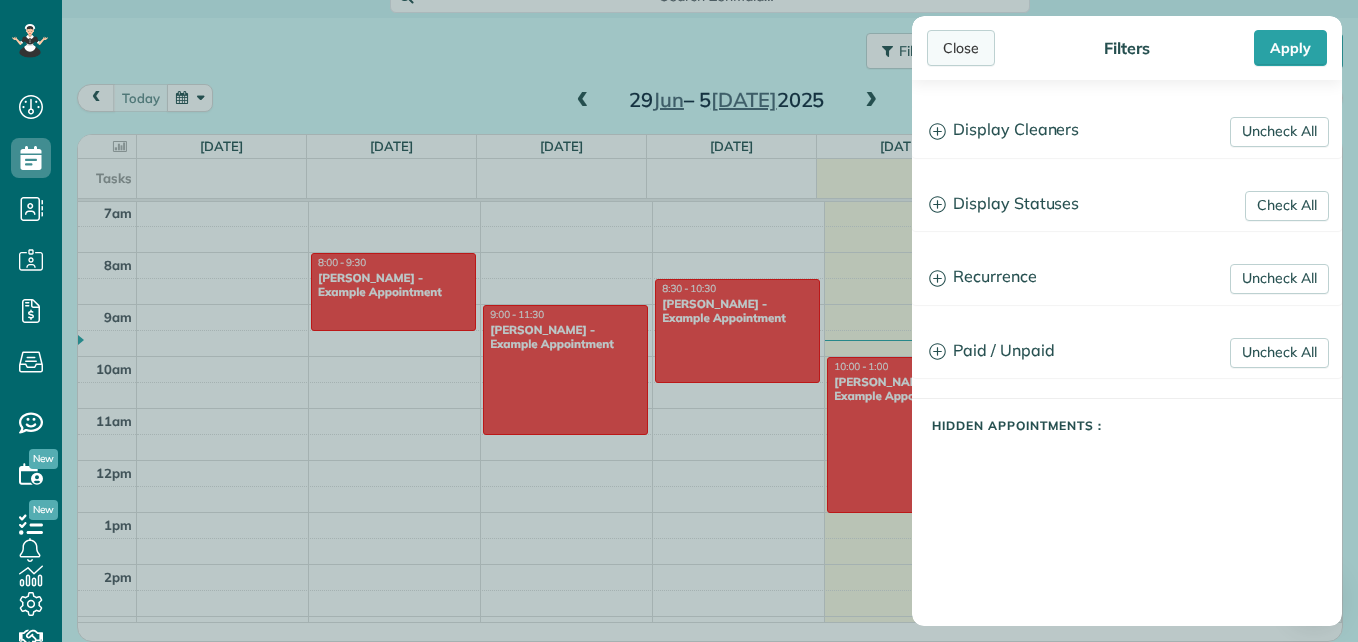 click on "Close" at bounding box center [961, 48] 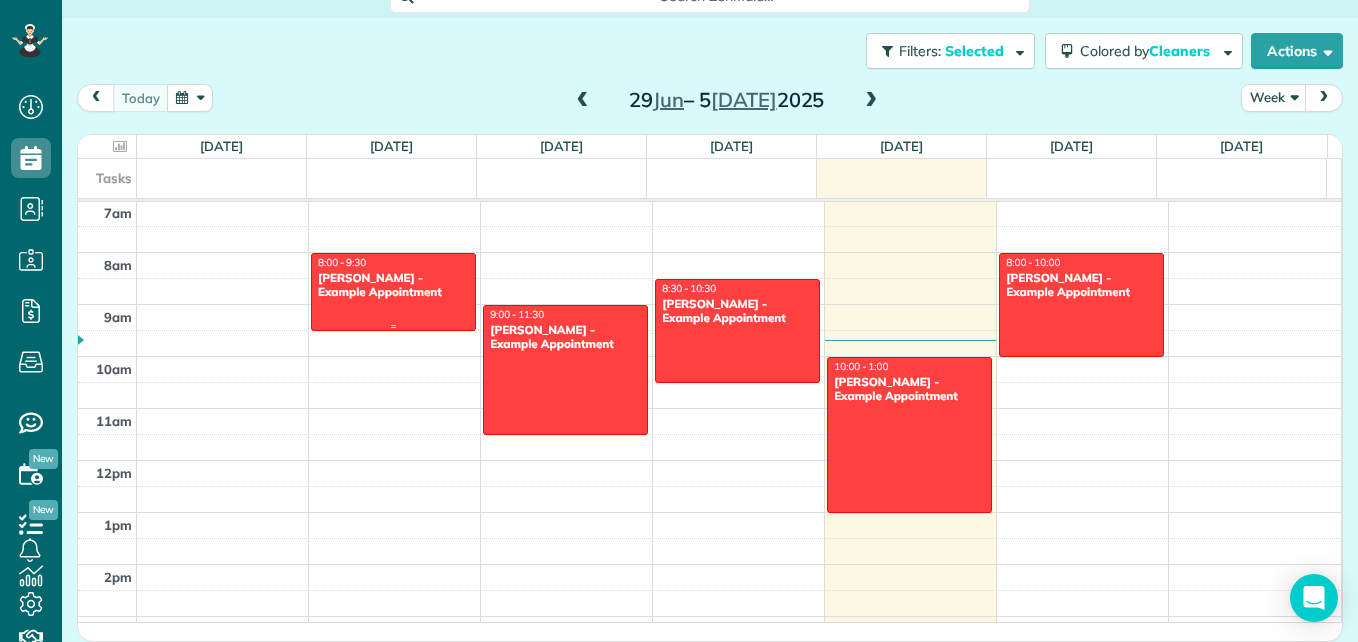 click on "Debbie Sardone - Example Appointment" at bounding box center (393, 285) 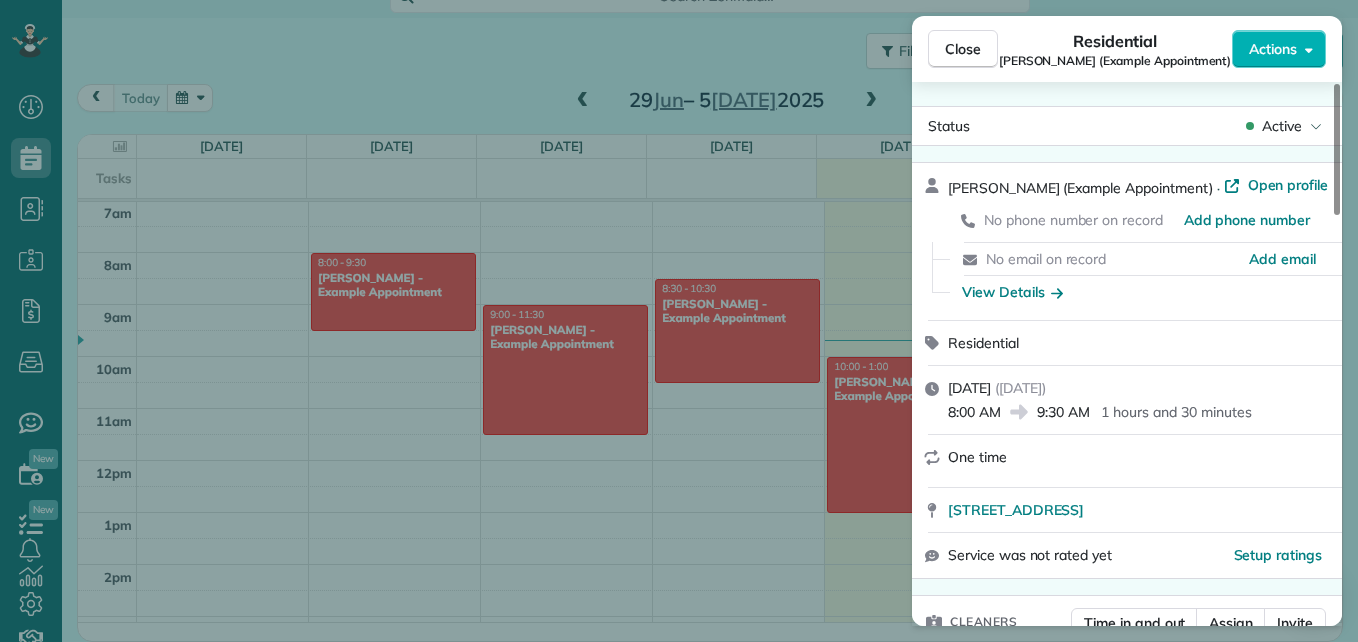 click on "Close Residential Debbie Sardone (Example Appointment) Actions Status Active Debbie Sardone (Example Appointment) · Open profile No phone number on record Add phone number No email on record Add email View Details Residential Monday, 30 June, 2025 ( 3 days ago ) 8:00 AM 9:30 AM 1 hours and 30 minutes One time 1234 Wilshire Boulevard Los Angeles CA 90017 Service was not rated yet Setup ratings Cleaners Time in and out Assign Invite Cleaners No cleaners assigned yet Checklist Try Now Keep this appointment up to your standards. Stay on top of every detail, keep your cleaners organised, and your client happy. Assign a checklist Watch a 5 min demo Billing Billing actions Price $0.00 Overcharge $0.00 Discount $0.00 Coupon discount - Primary tax - Secondary tax - Total appointment price $0.00 Tips collected New feature! $0.00 Mark as paid Total including tip $0.00 Get paid online in no-time! Send an invoice and reward your cleaners with tips Charge customer credit card Appointment custom fields Work items Notes 1 0" at bounding box center [679, 321] 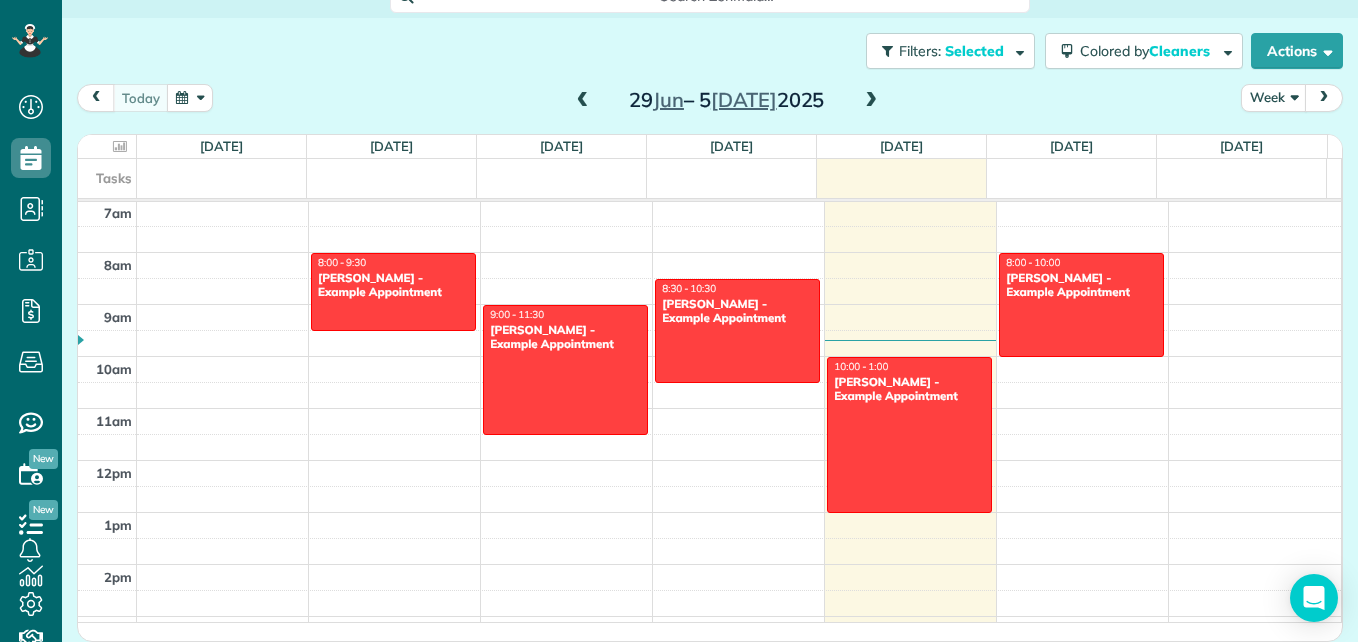 click on "Dashboard
Scheduling
Calendar View
List View
Dispatch View - Weekly scheduling (Beta)" at bounding box center (679, 321) 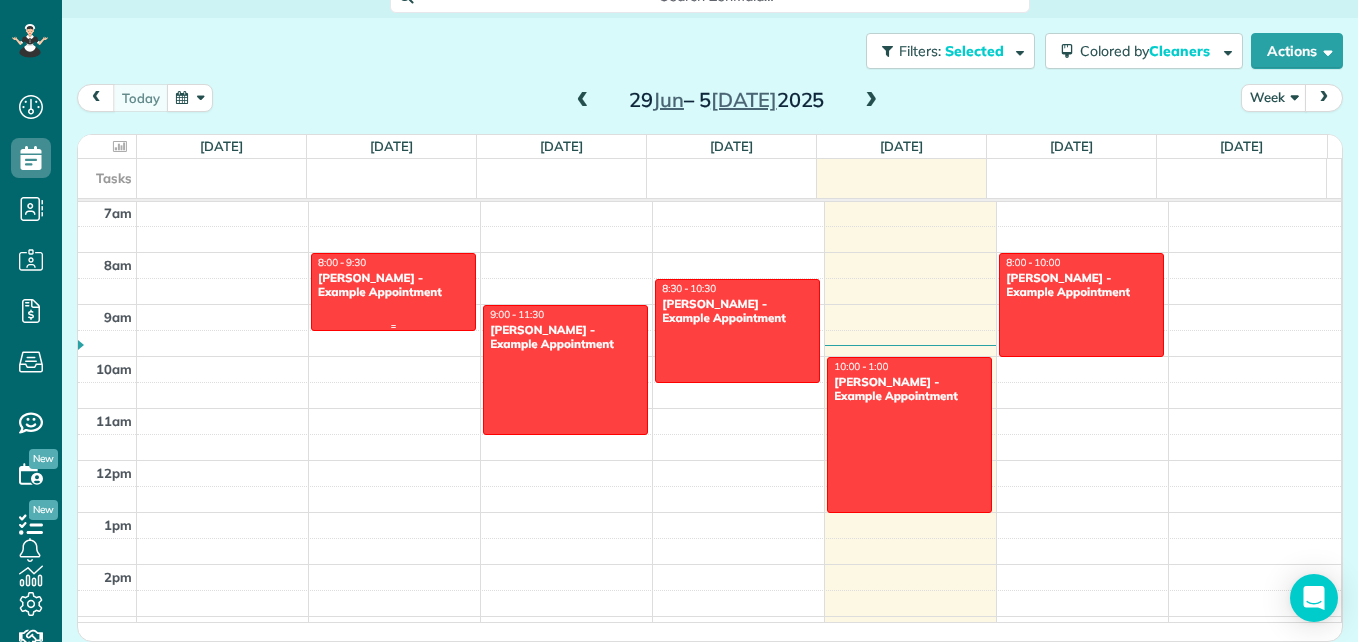 click on "Debbie Sardone - Example Appointment" at bounding box center [393, 285] 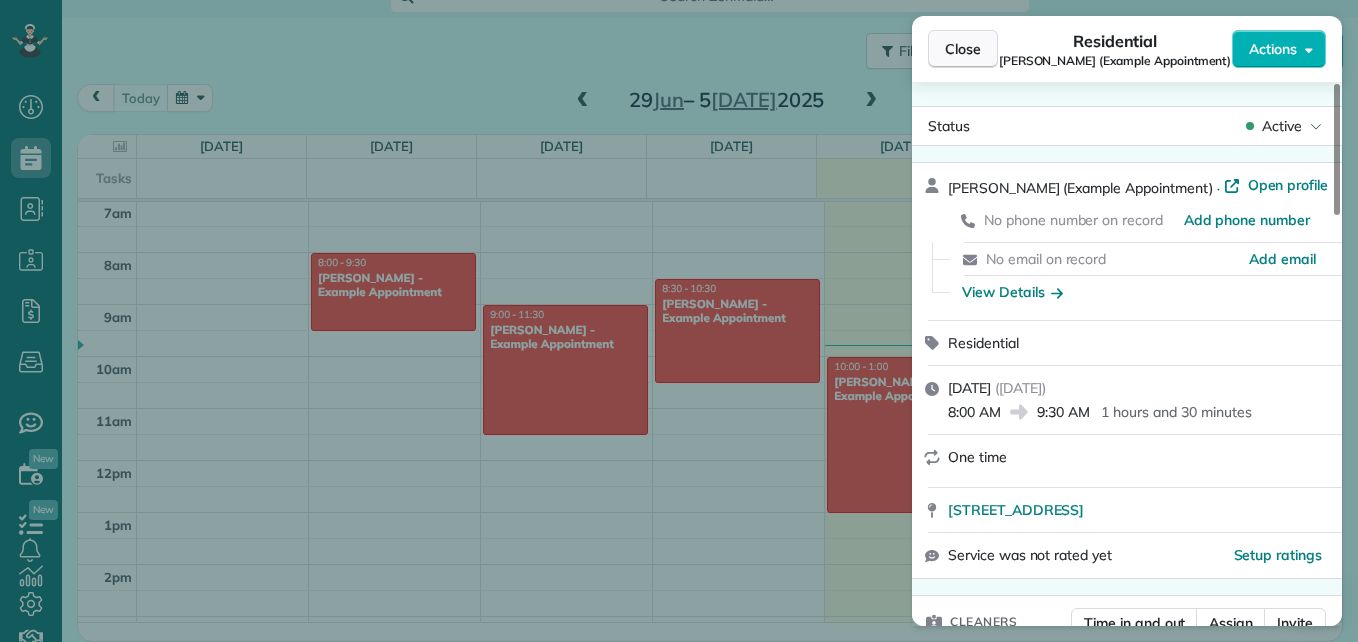 click on "Close" at bounding box center (963, 49) 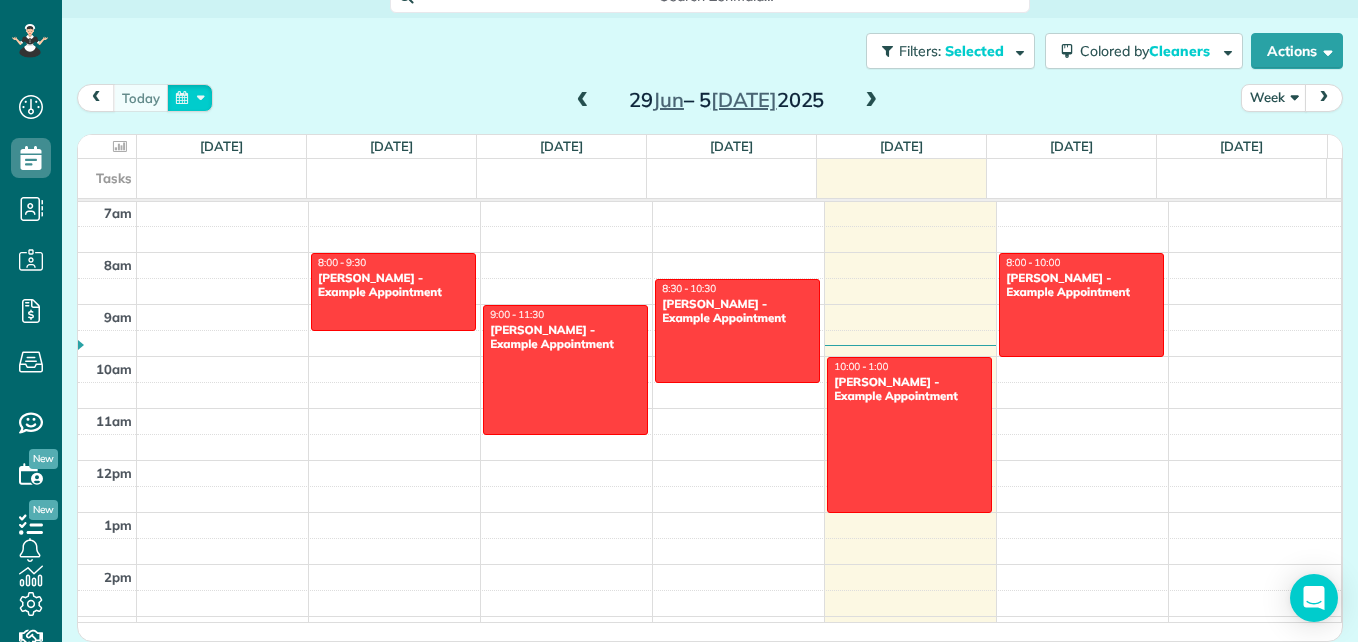 click at bounding box center [190, 97] 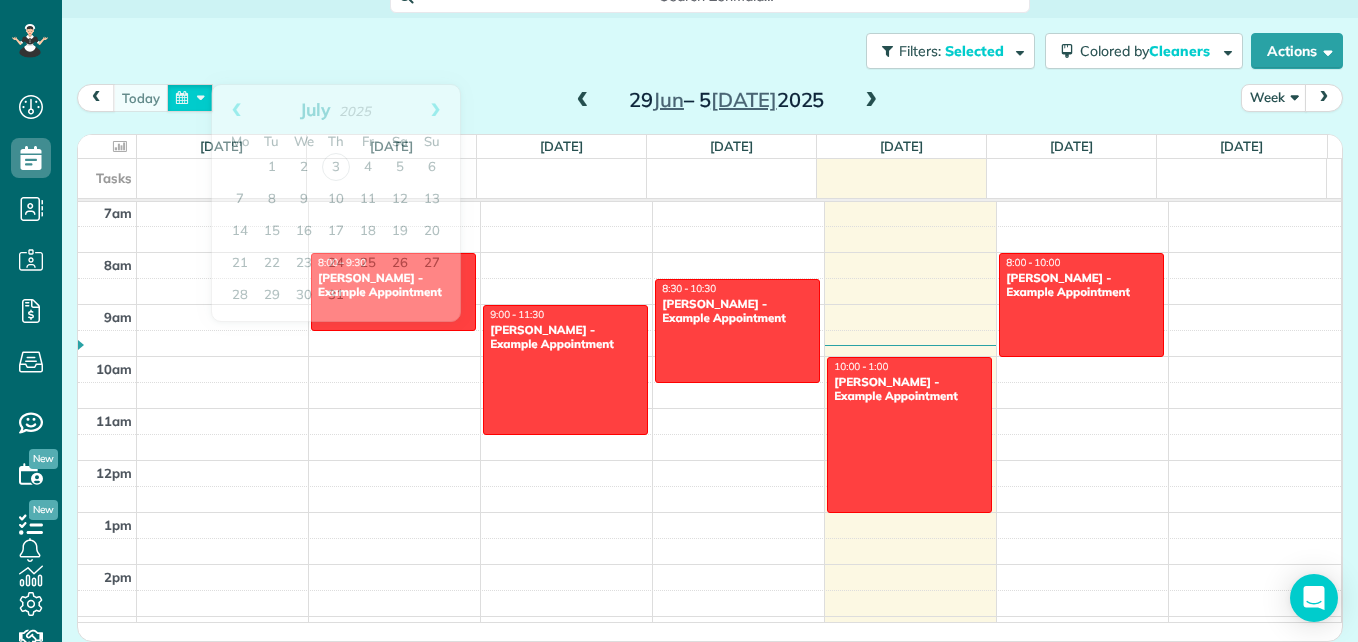 click at bounding box center [190, 97] 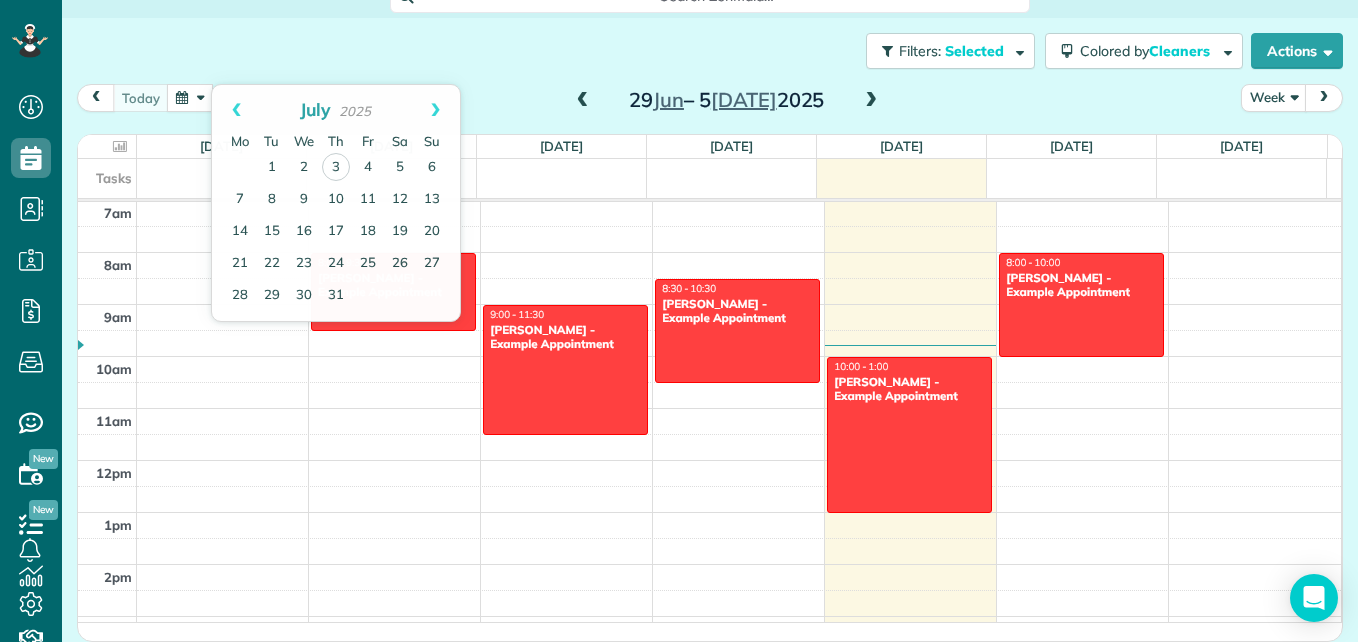 click on "29  Jun  – 5  Jul  2025" at bounding box center [727, 100] 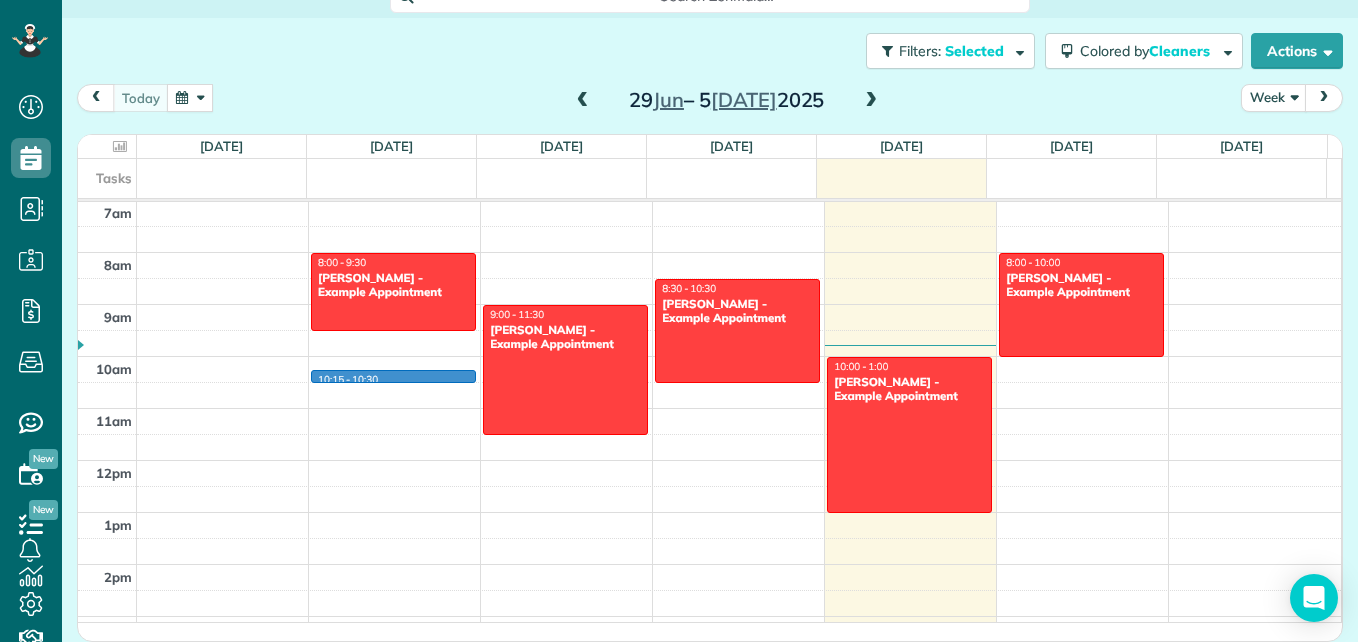 click on "12am 1am 2am 3am 4am 5am 6am 7am 8am 9am 10am 11am 12pm 1pm 2pm 3pm 4pm 5pm 6pm 7pm 8pm 9pm 10pm 11pm 10:15 - 10:30 8:00 - 9:30 Debbie Sardone - Example Appointment 1234 Wilshire Boulevard Los Angeles, CA 90017 9:00 - 11:30 Carolyn Arellano - Example Appointment 8970 Bolsa Avenue Westminster, CA 92683 8:30 - 10:30 Sharon Tinberg - Example Appointment 6375 West Charleston Boulevard Las Vegas, NV 89146 10:00 - 1:00 Amar Ghose - Example Appointment 673 Park Boulevard Palo Alto, CA 94306 8:00 - 10:00 Chris Schwab - Example Appointment 8920 Wilshire Boulevard Beverly Hills, CA 90211" at bounding box center [709, 460] 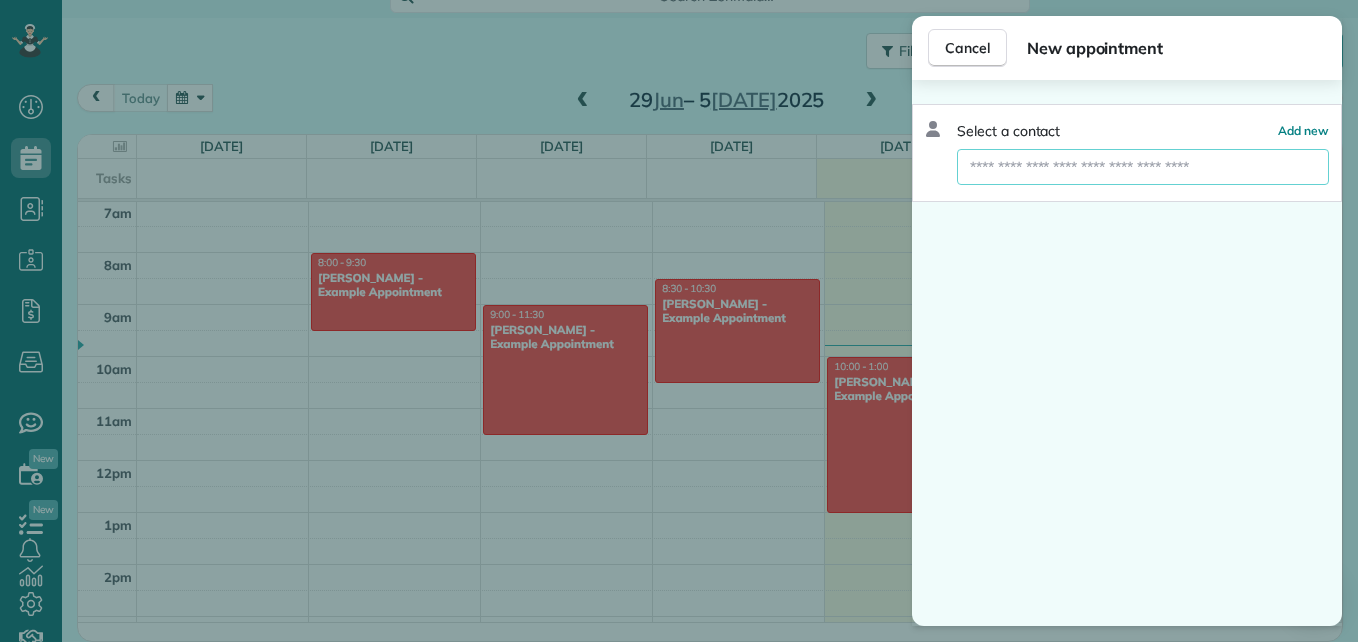 click at bounding box center [1143, 167] 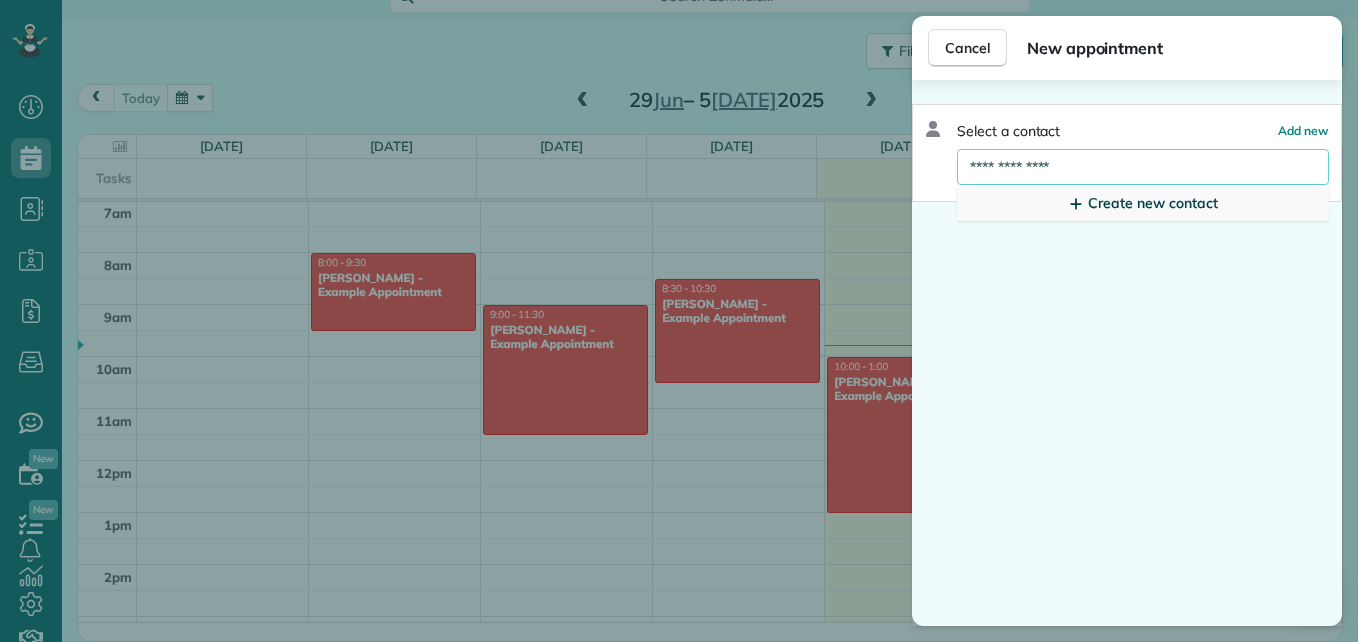 type on "**********" 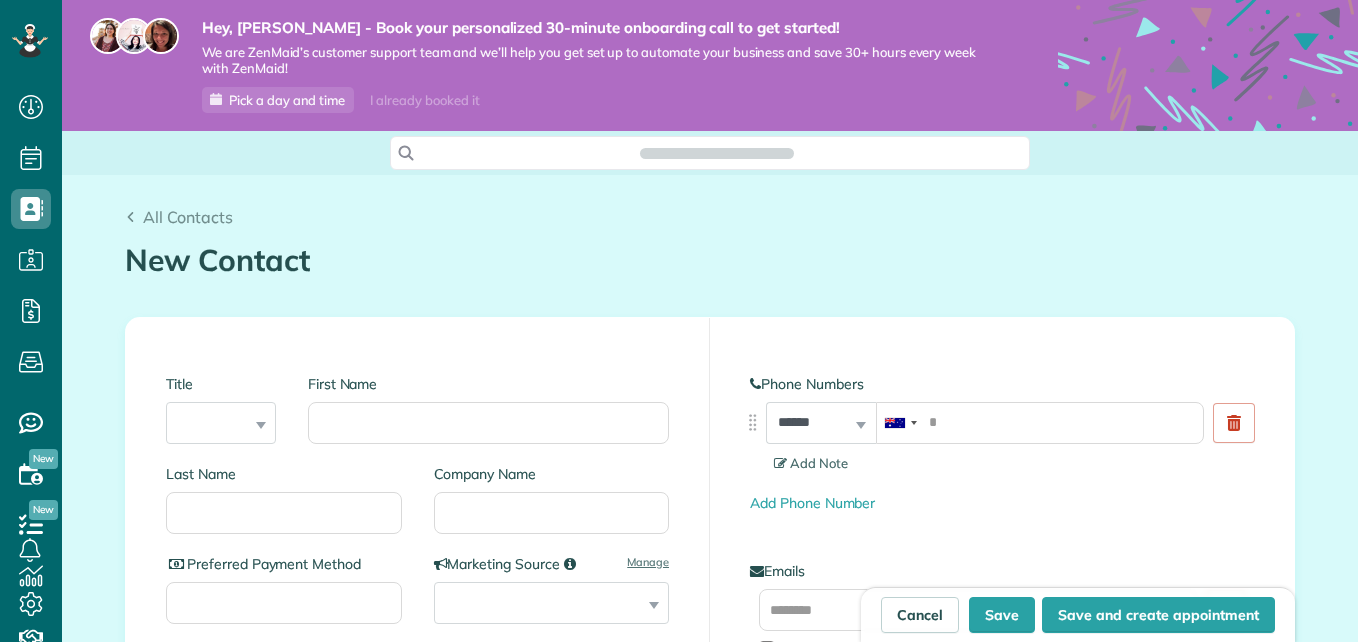 scroll, scrollTop: 0, scrollLeft: 0, axis: both 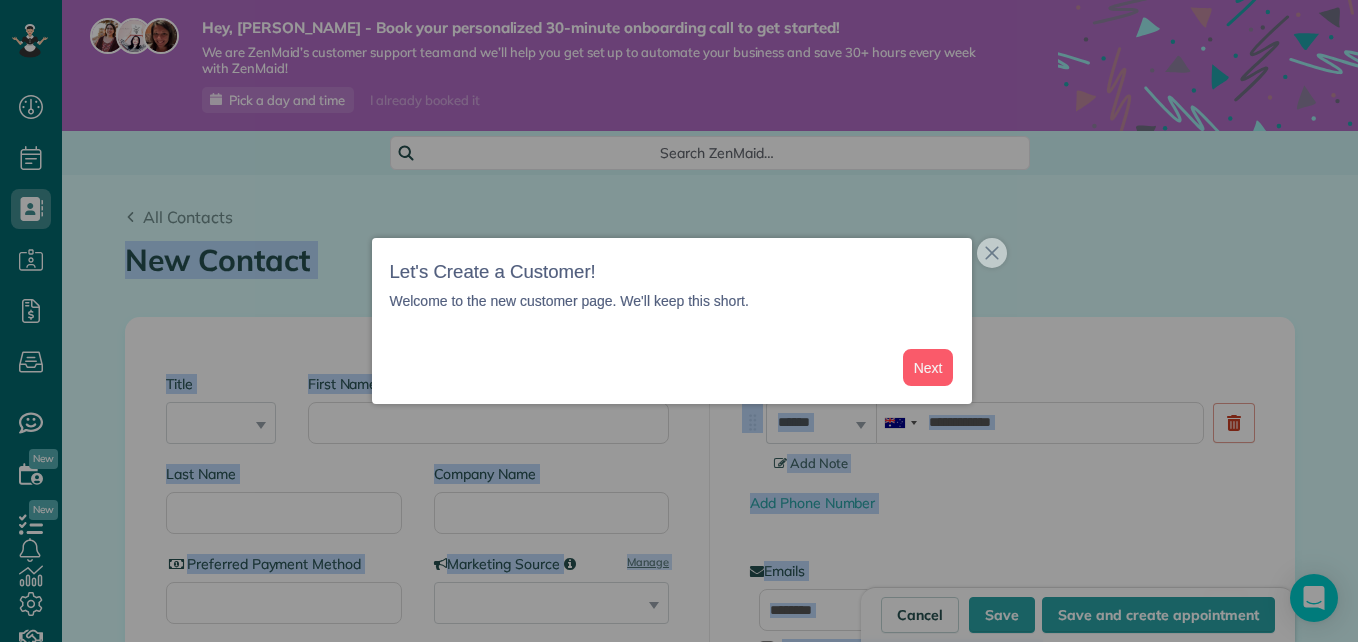 drag, startPoint x: 1354, startPoint y: 114, endPoint x: 1361, endPoint y: 177, distance: 63.387695 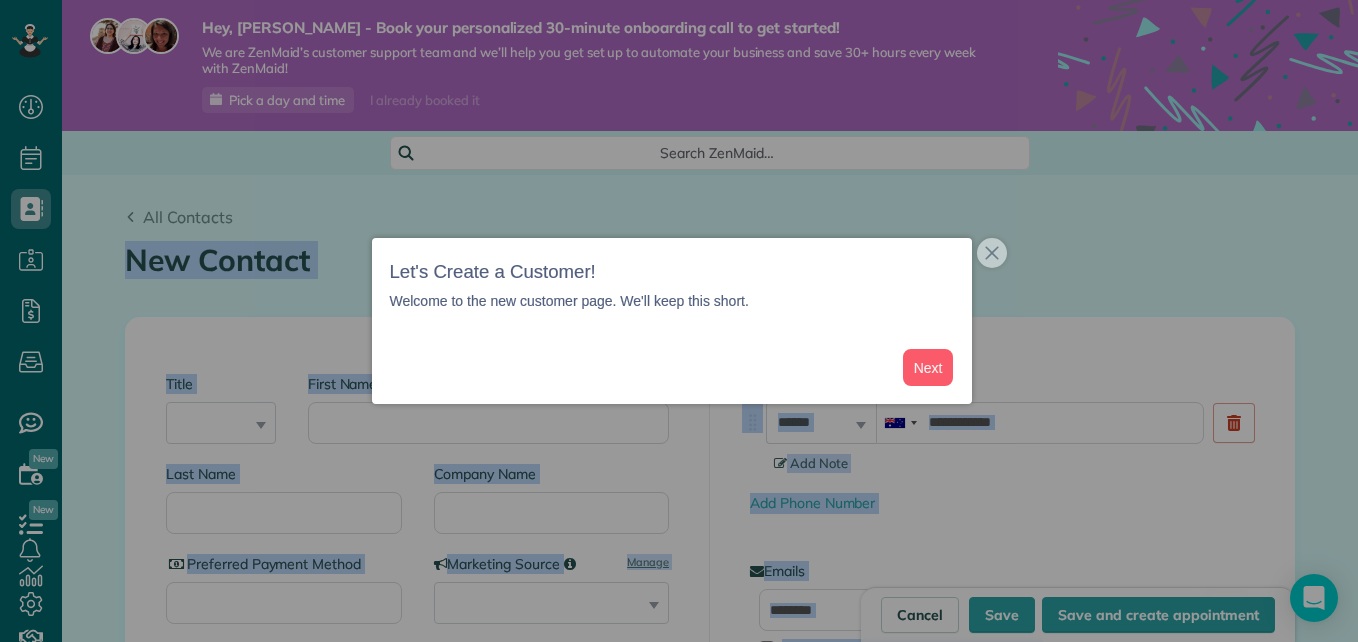 click on "Dashboard
Scheduling
Calendar View
List View
Dispatch View - Weekly scheduling (Beta)" at bounding box center (679, 321) 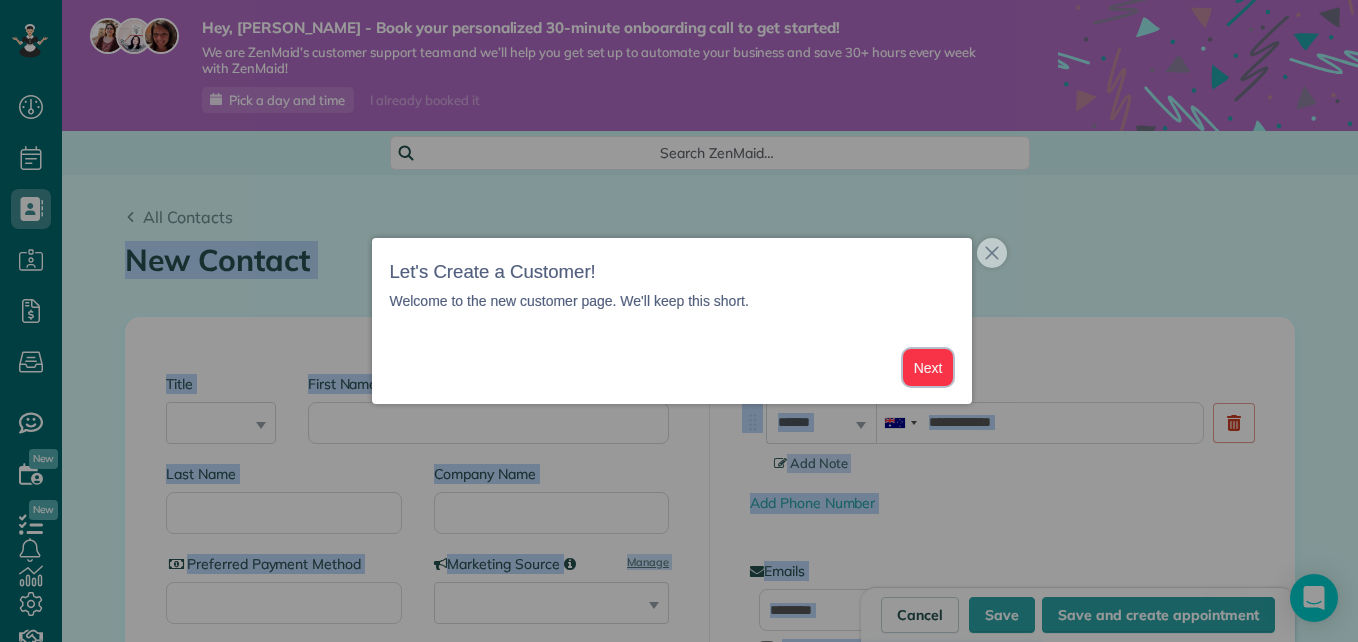 click on "Next" at bounding box center (928, 367) 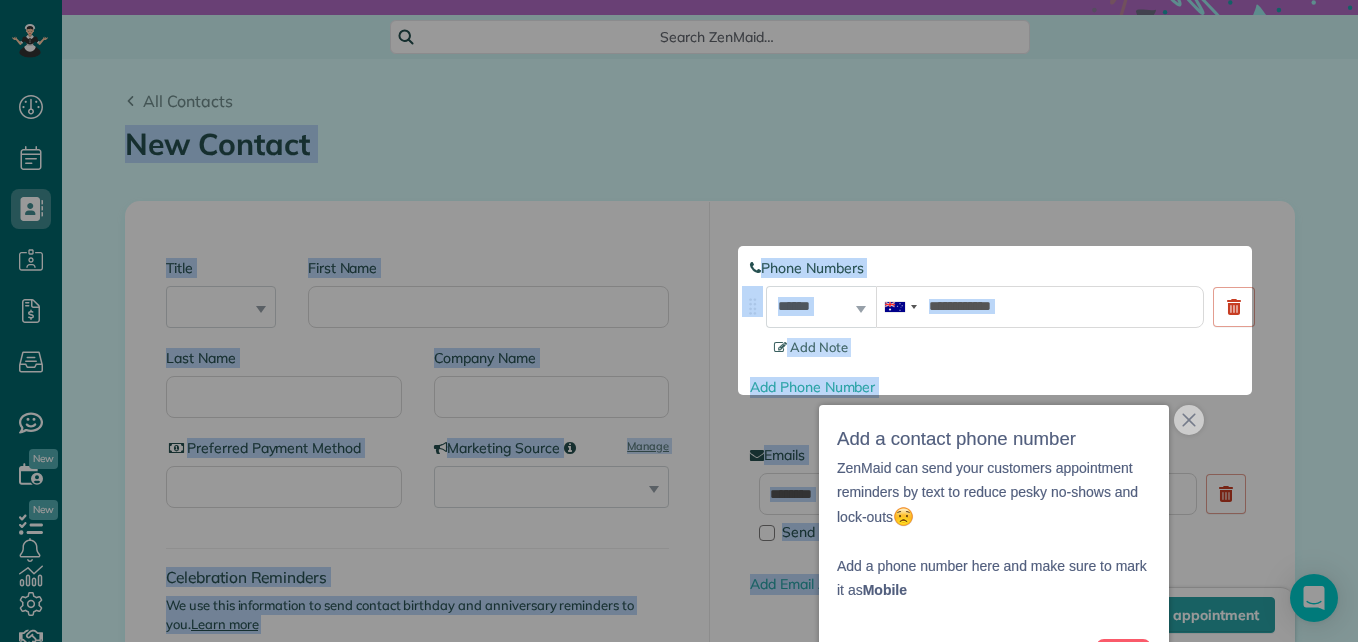 scroll, scrollTop: 123, scrollLeft: 0, axis: vertical 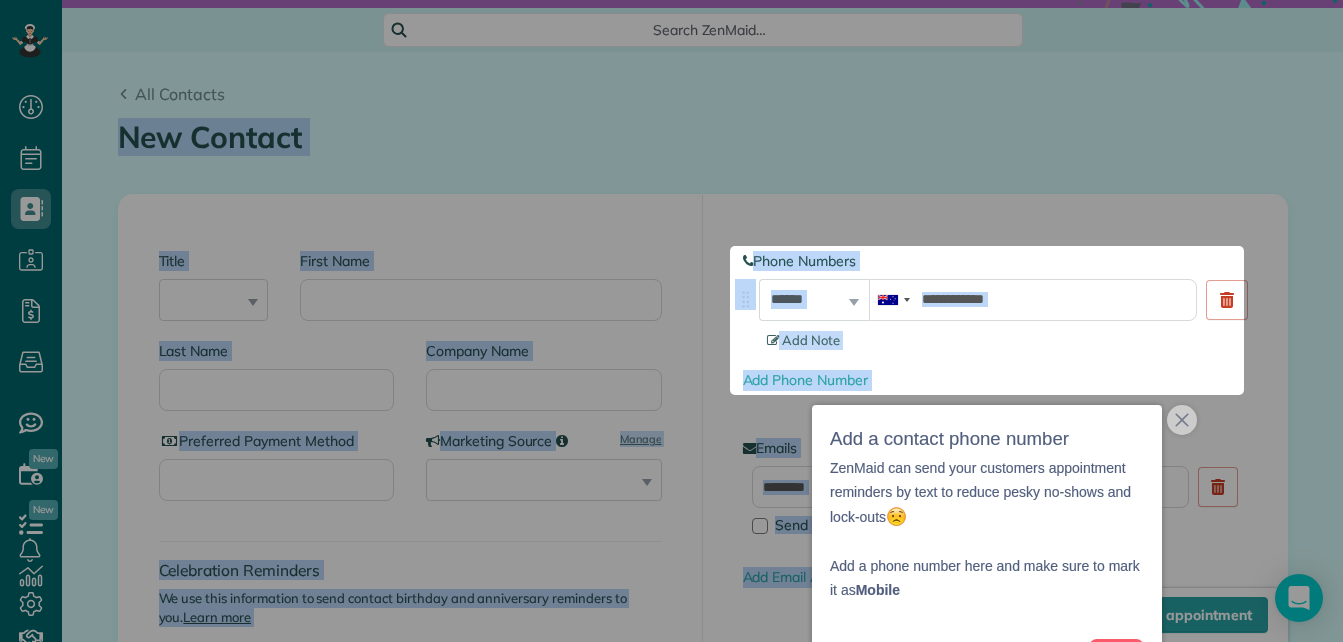 click on "**********" at bounding box center [995, 321] 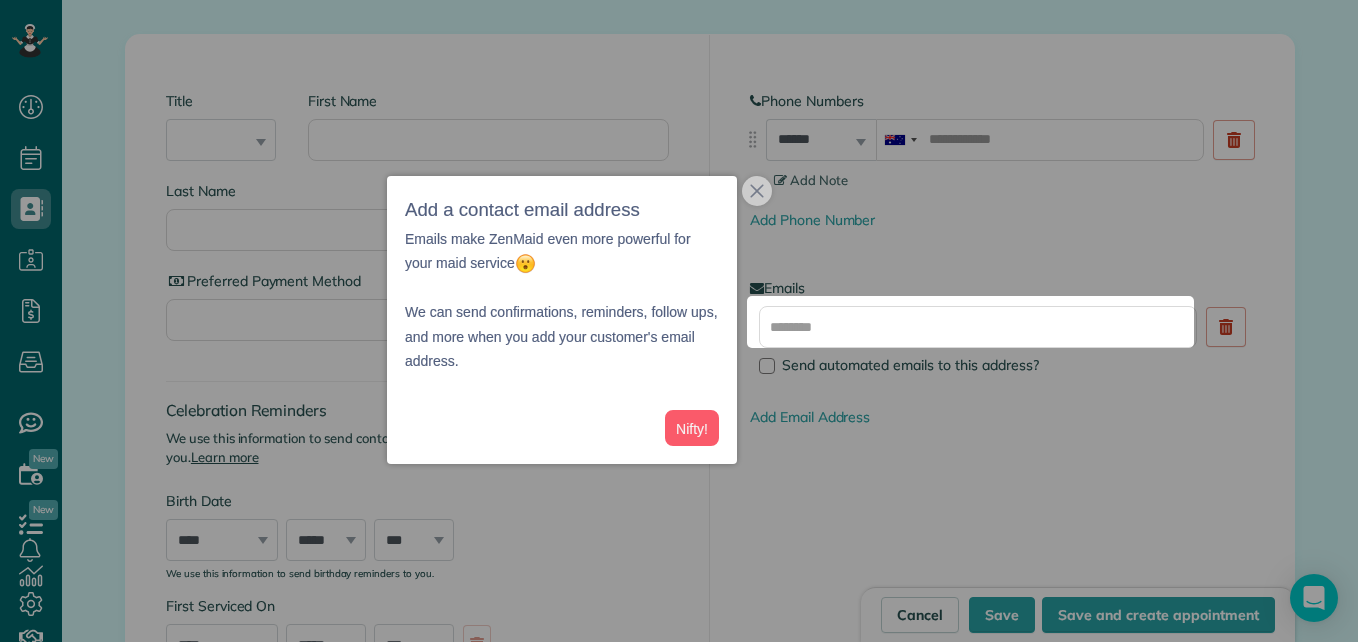 scroll, scrollTop: 289, scrollLeft: 0, axis: vertical 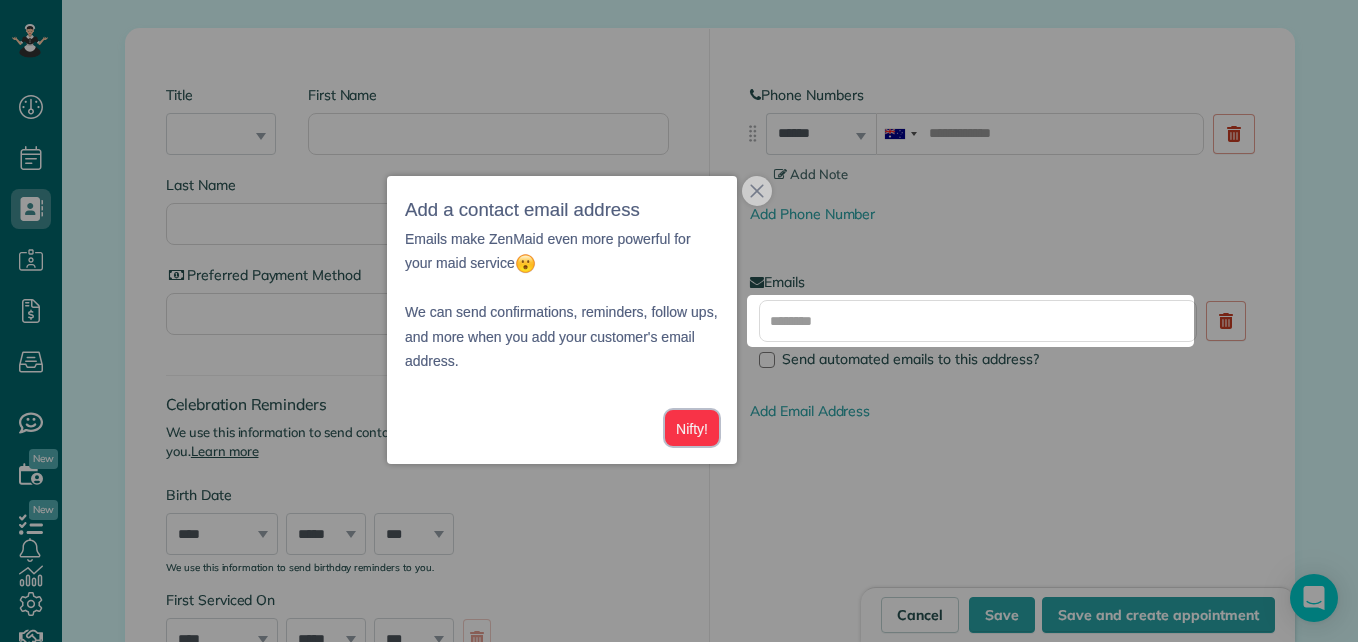 click on "Nifty!" at bounding box center [692, 428] 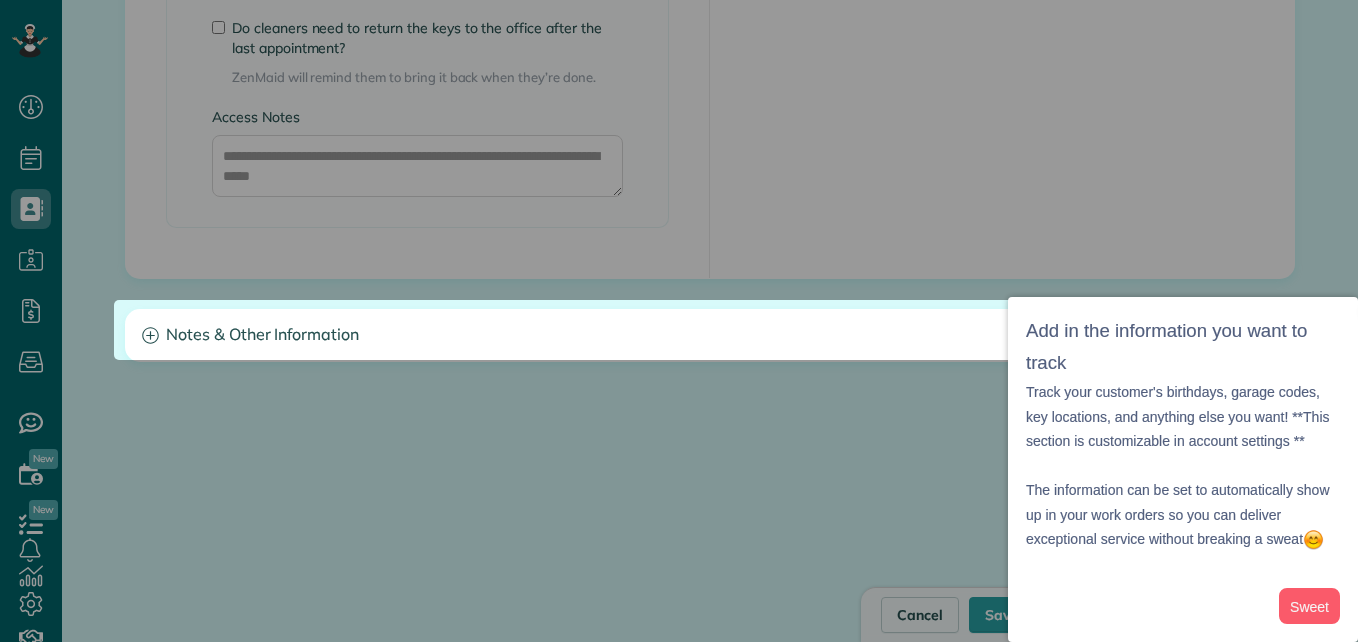 scroll, scrollTop: 1793, scrollLeft: 0, axis: vertical 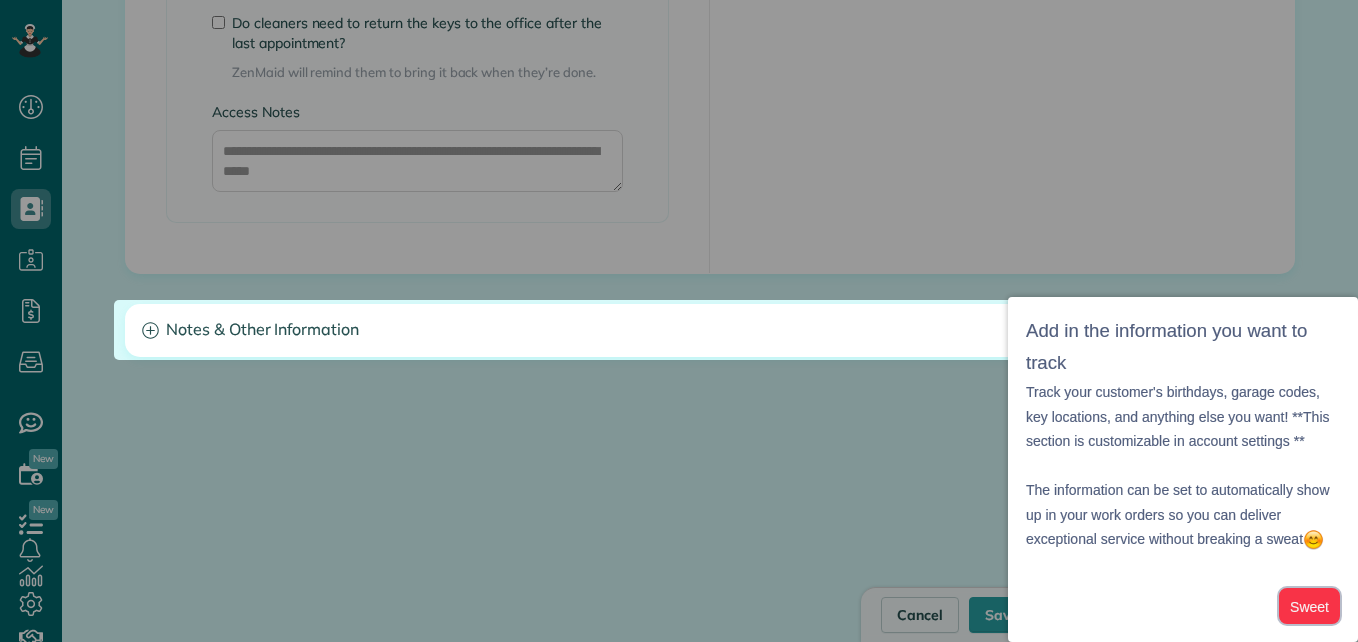 click on "Sweet" at bounding box center [1309, 606] 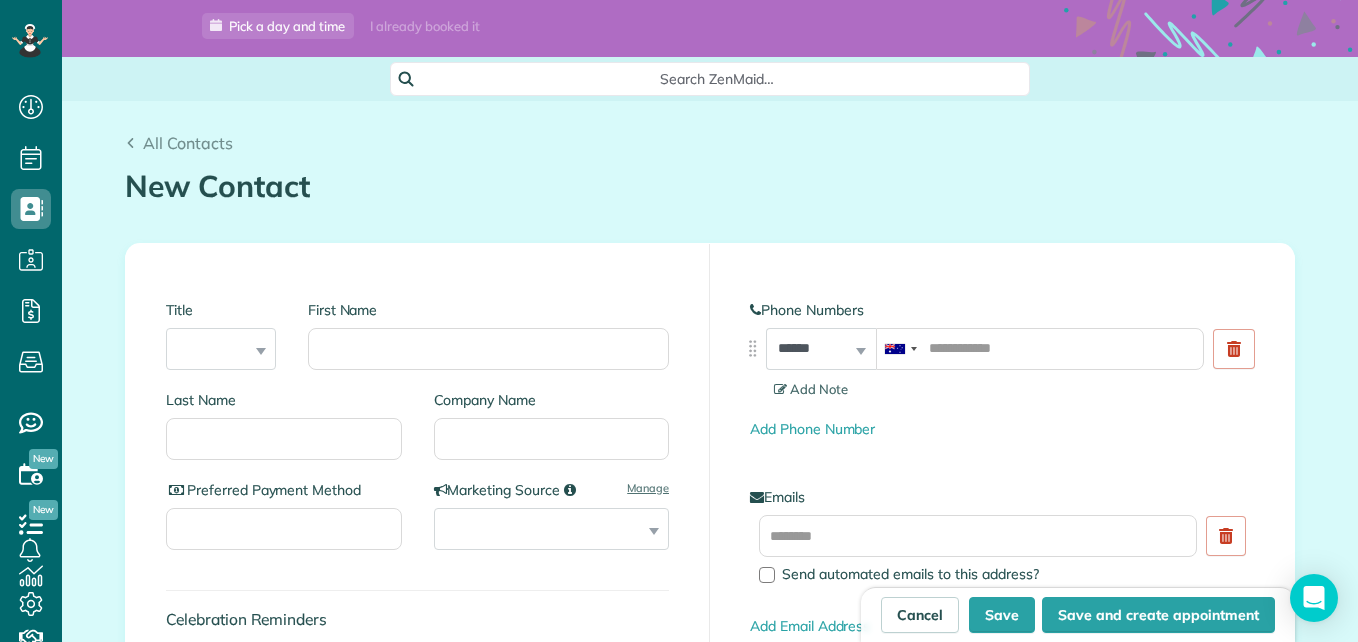 scroll, scrollTop: 0, scrollLeft: 0, axis: both 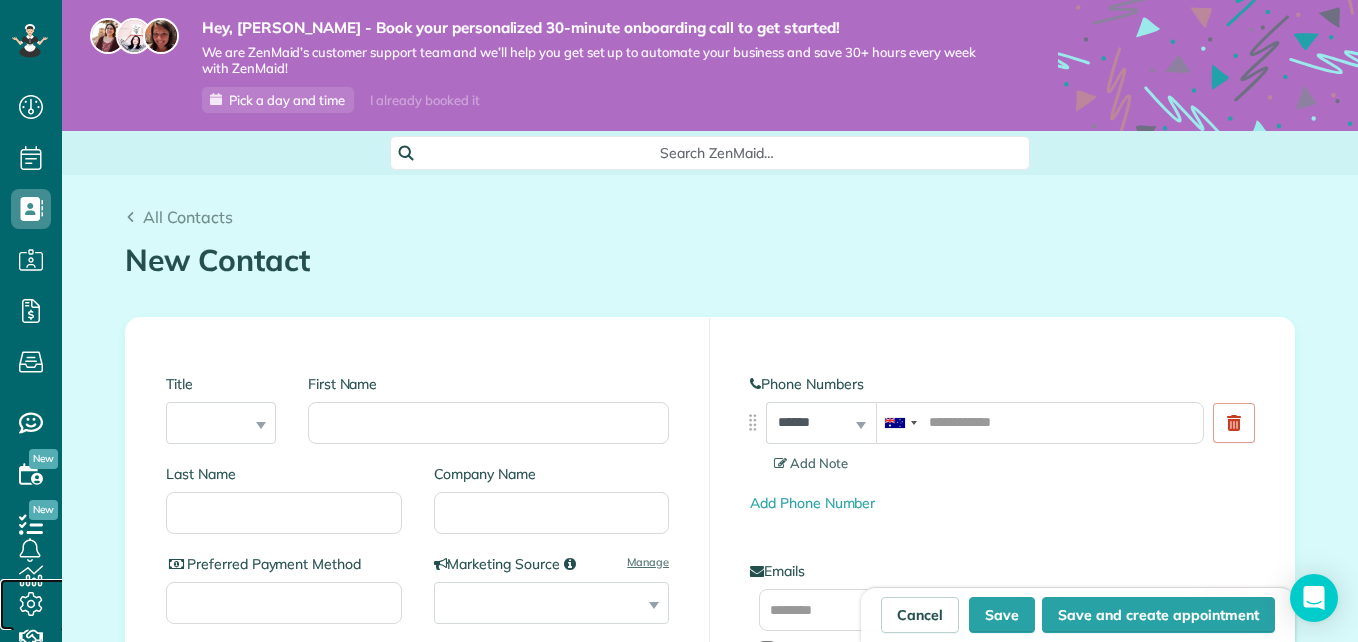 click 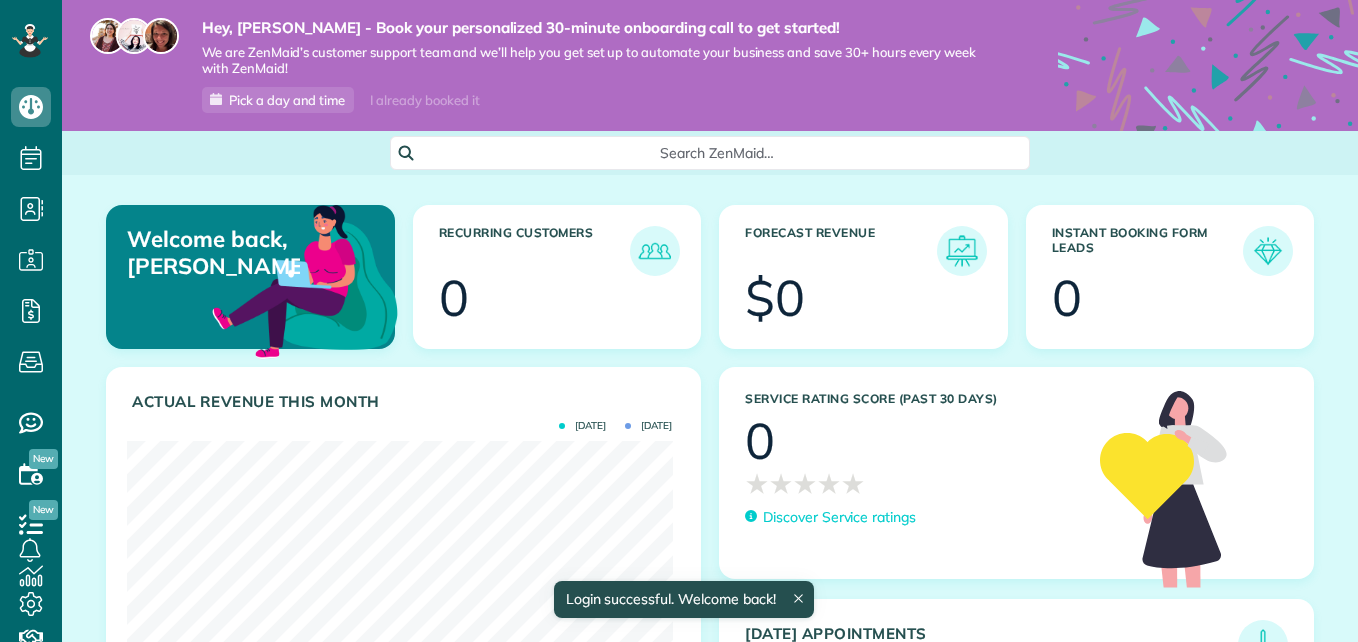 scroll, scrollTop: 0, scrollLeft: 0, axis: both 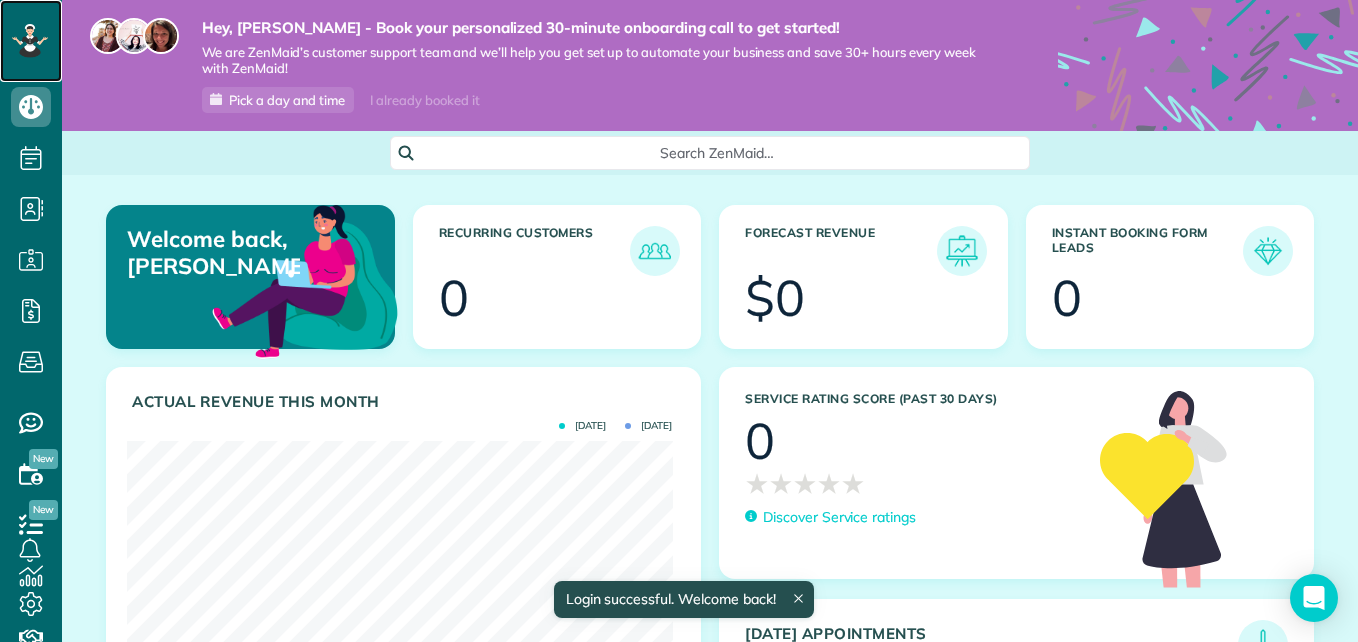 click 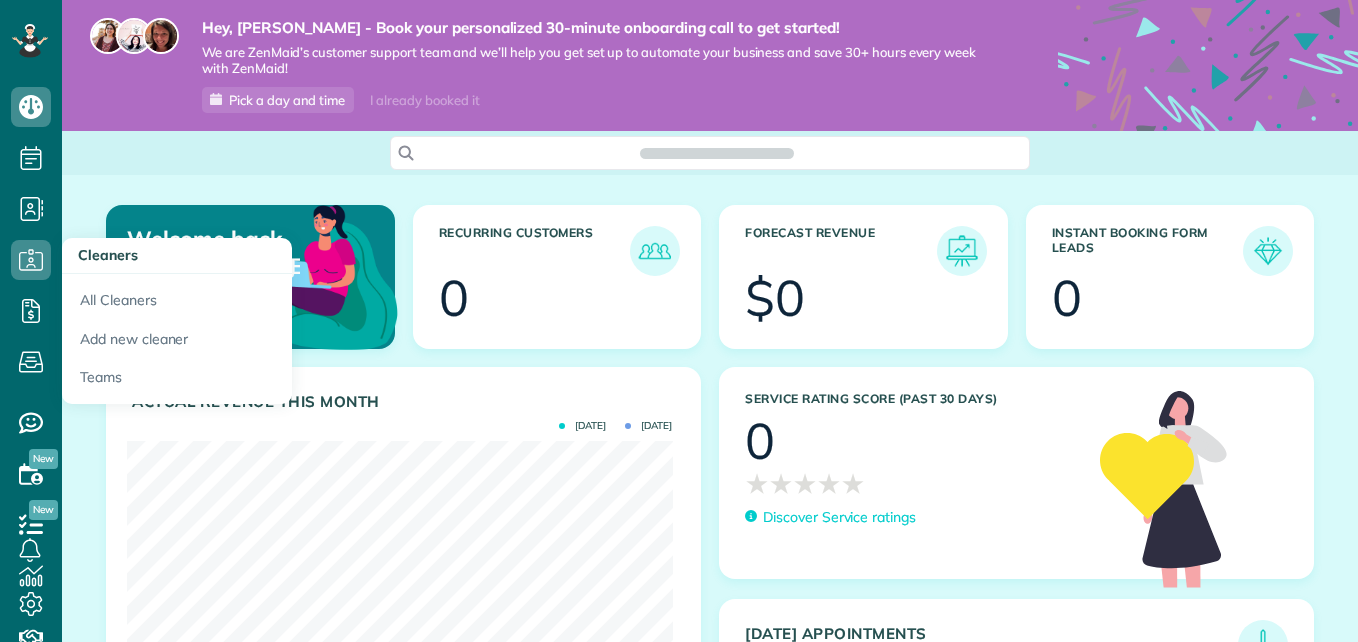 scroll, scrollTop: 0, scrollLeft: 0, axis: both 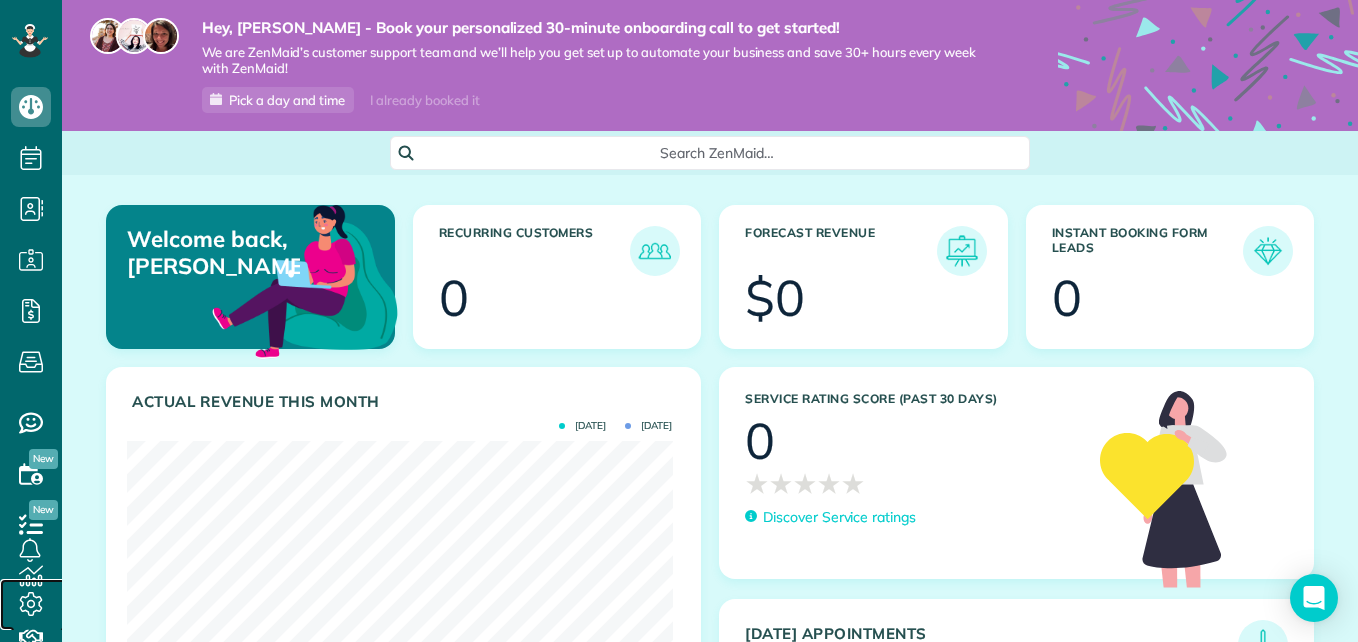 click 